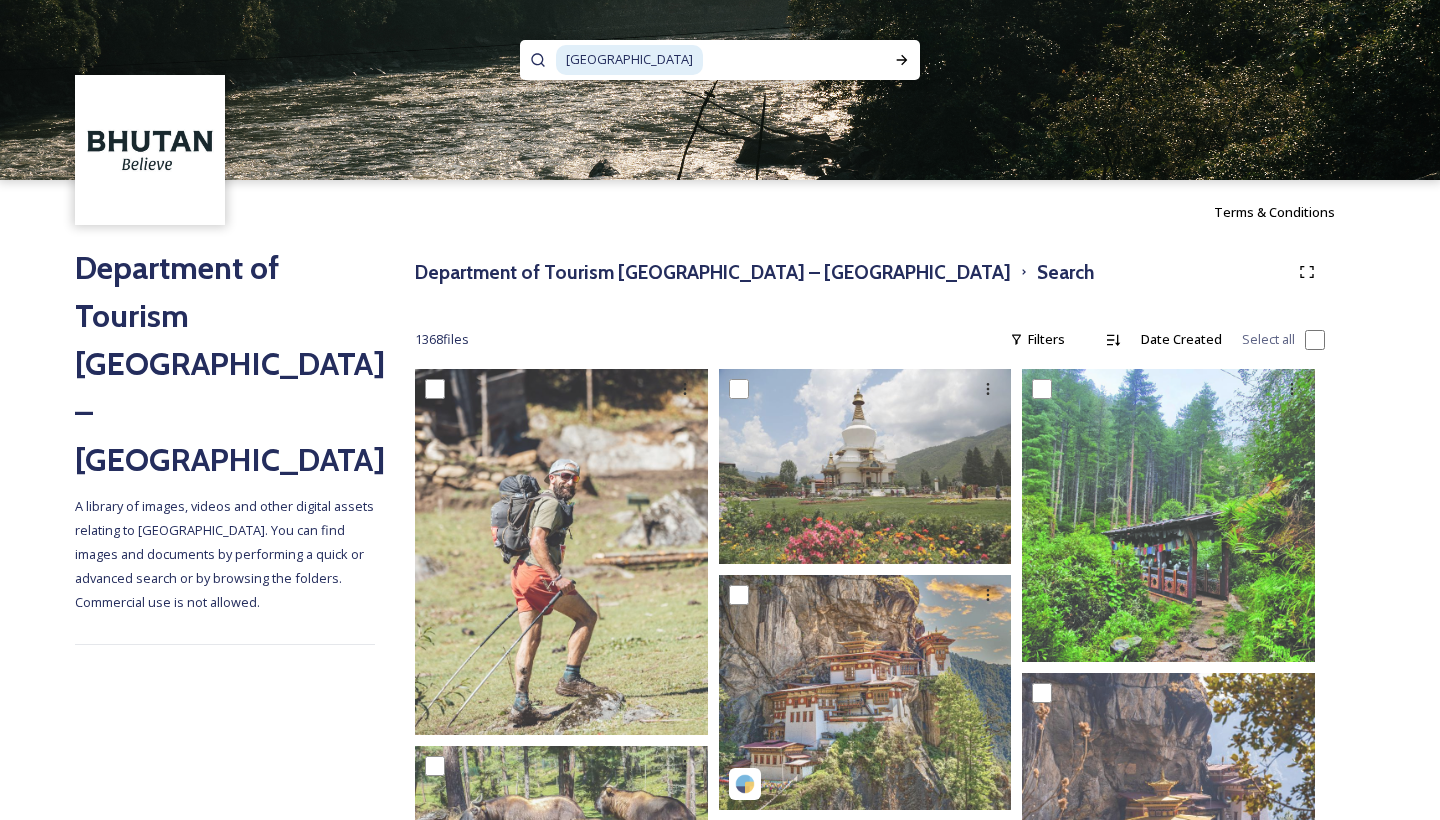 scroll, scrollTop: 53606, scrollLeft: 0, axis: vertical 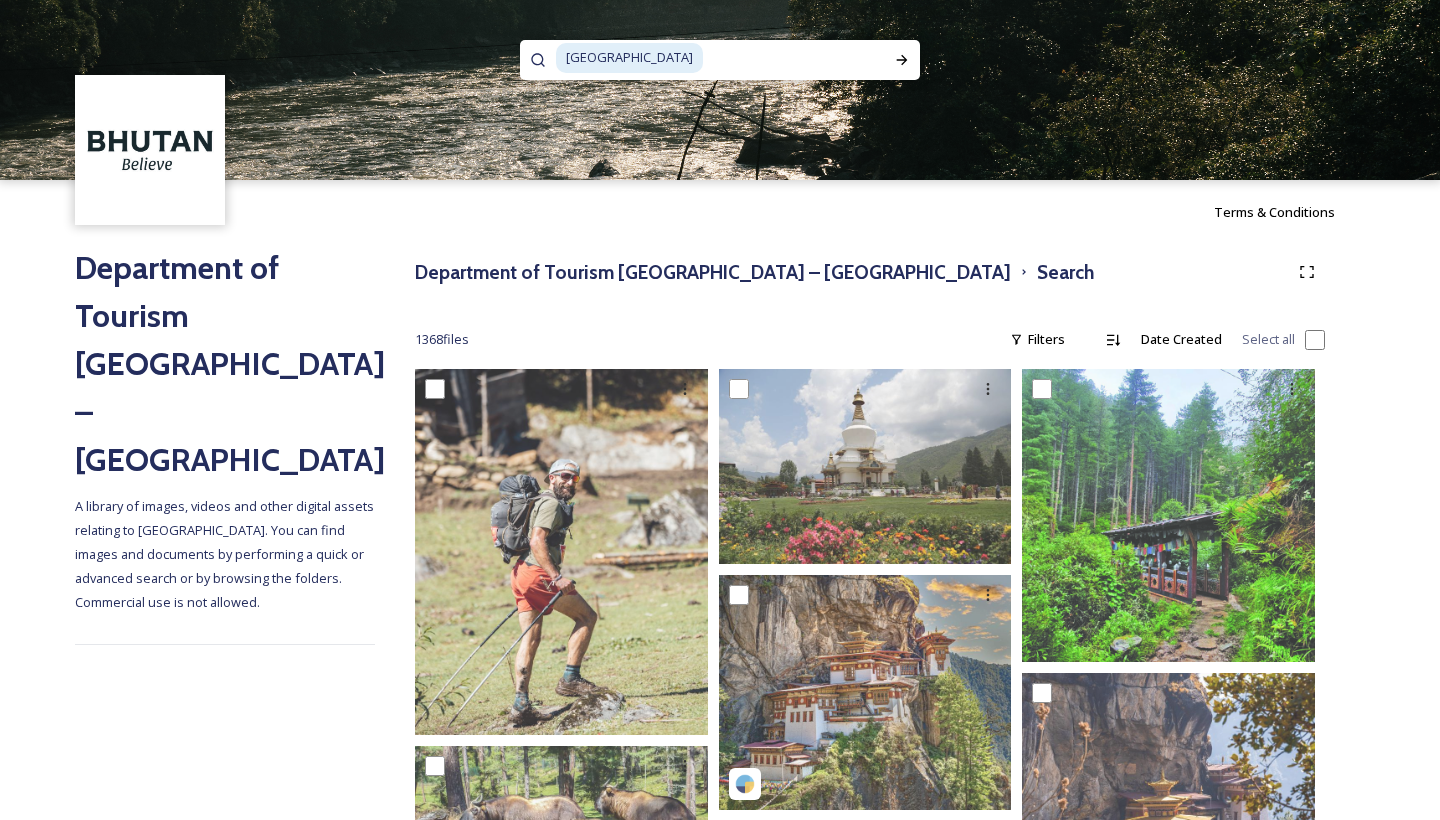 click at bounding box center (720, 90) 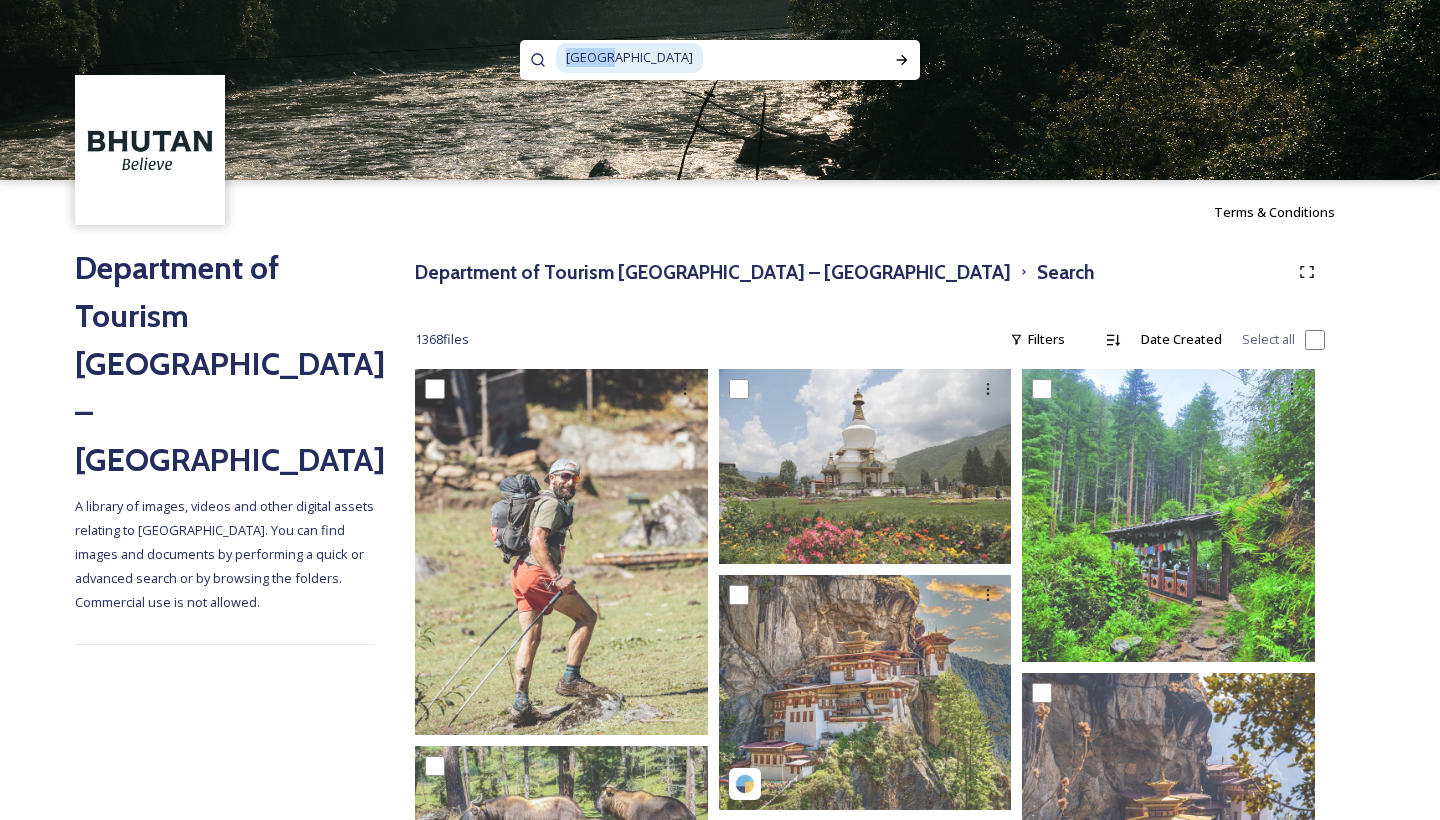 click on "[GEOGRAPHIC_DATA]" at bounding box center (629, 57) 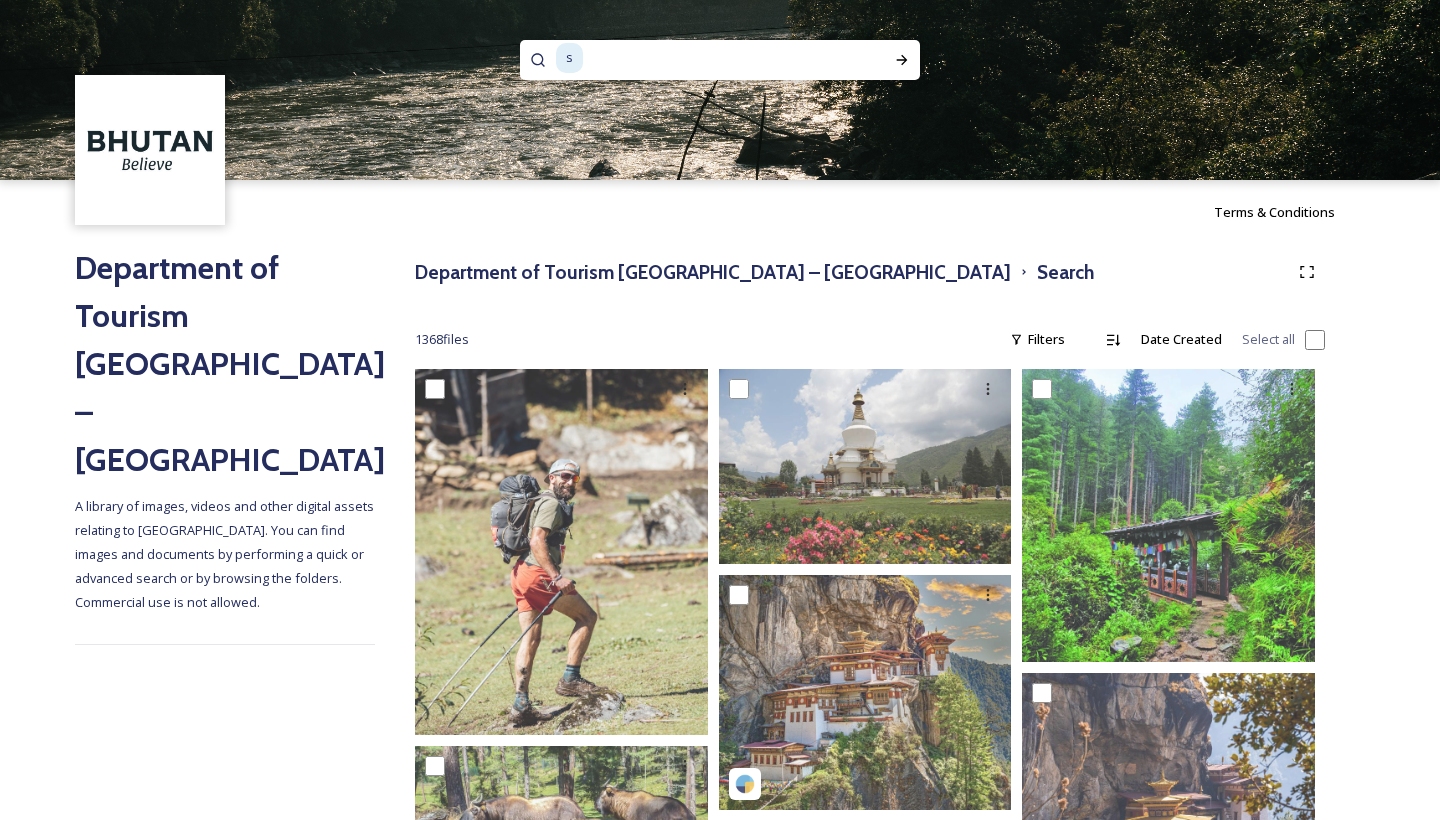type 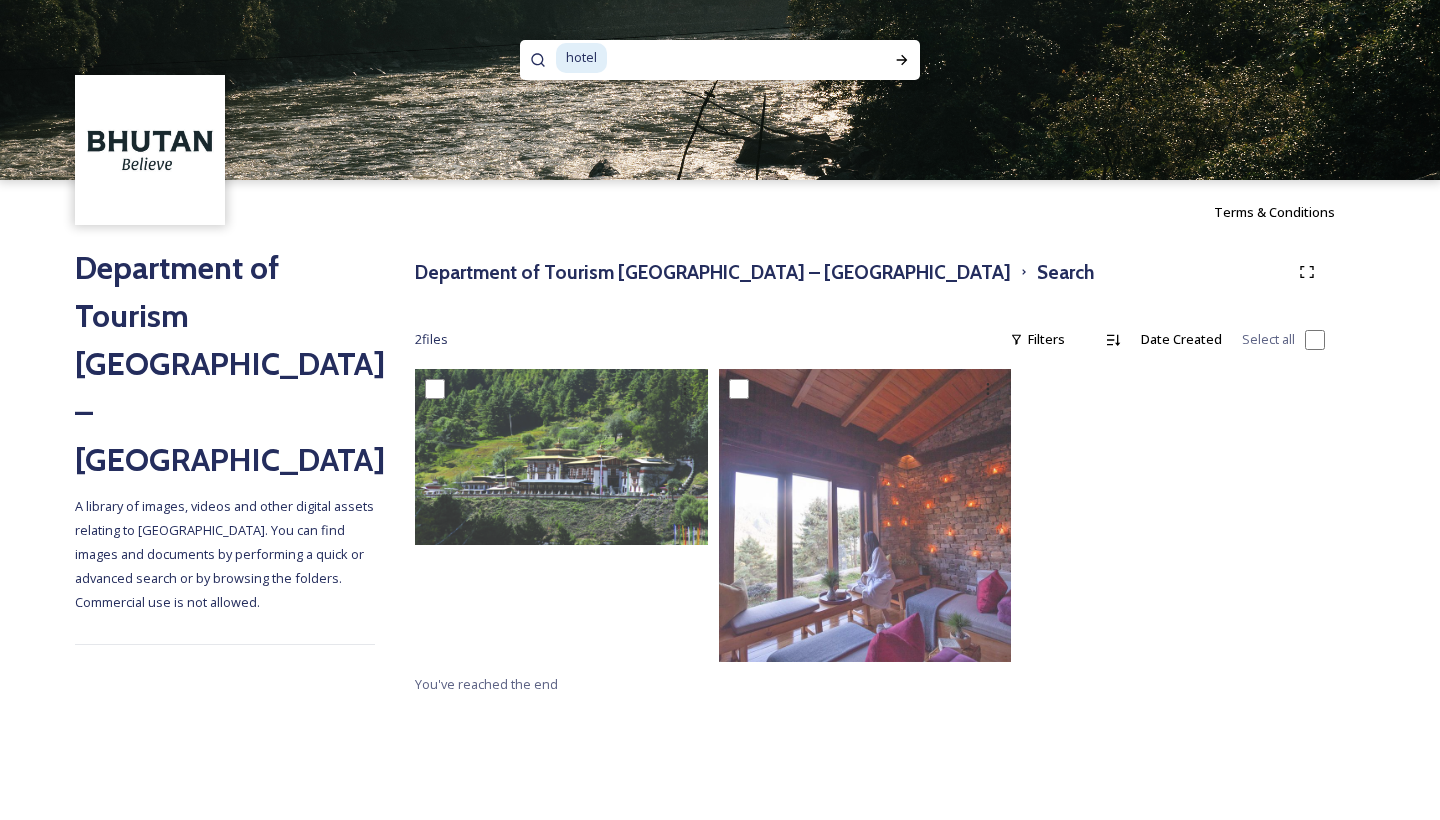 click on "hotel" at bounding box center (581, 57) 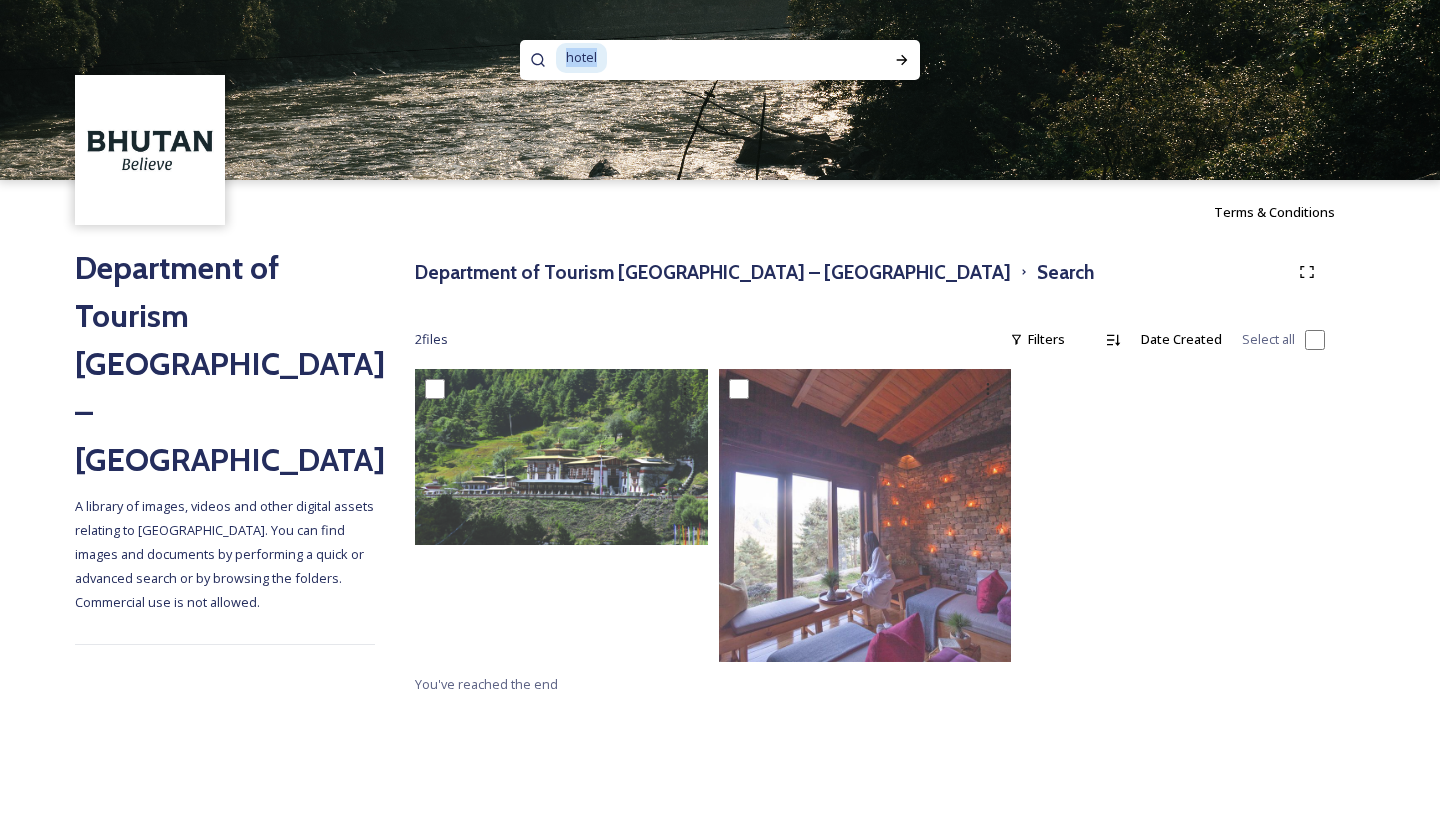 click on "hotel" at bounding box center (581, 57) 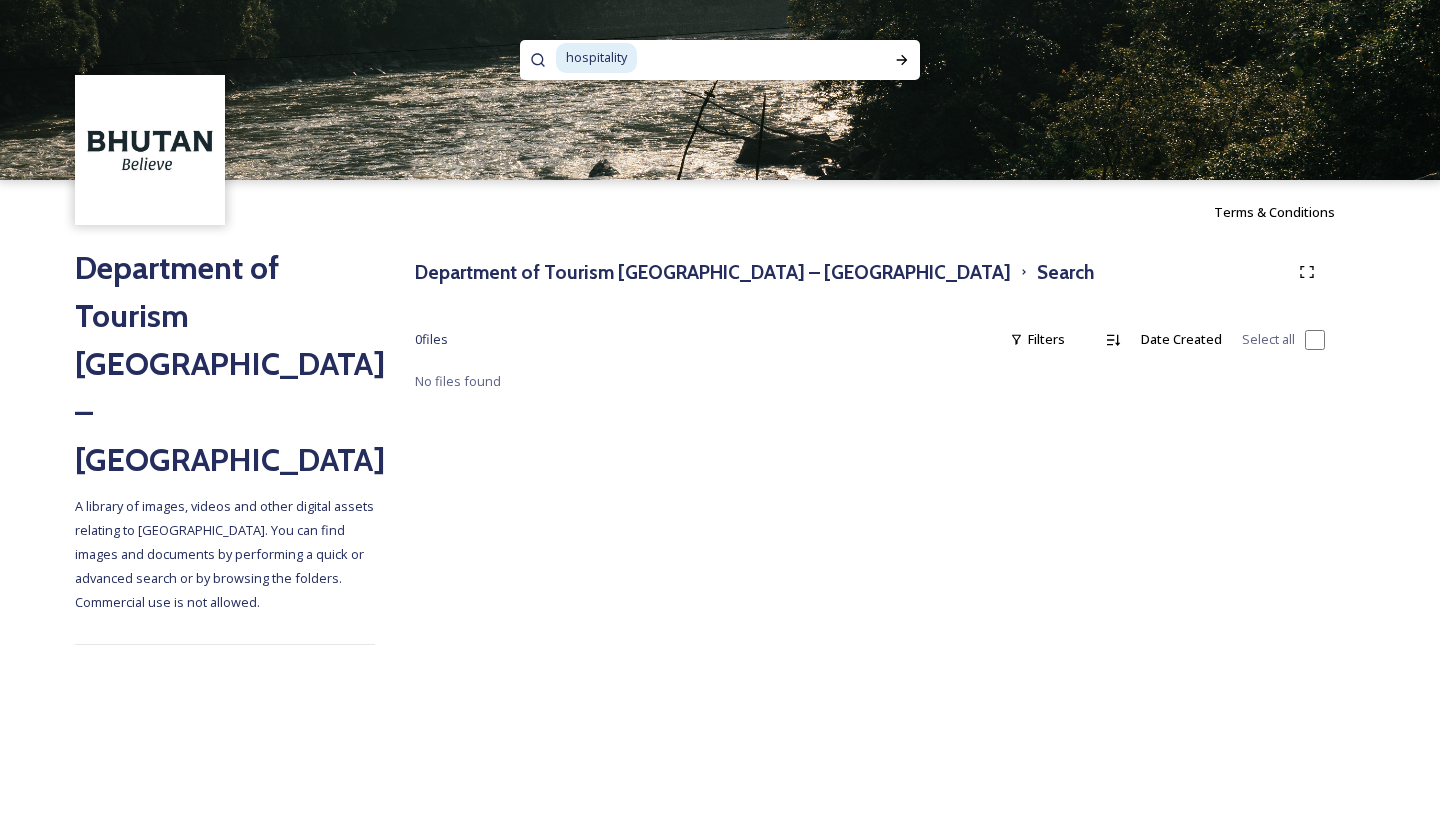click on "hospitality" at bounding box center (596, 57) 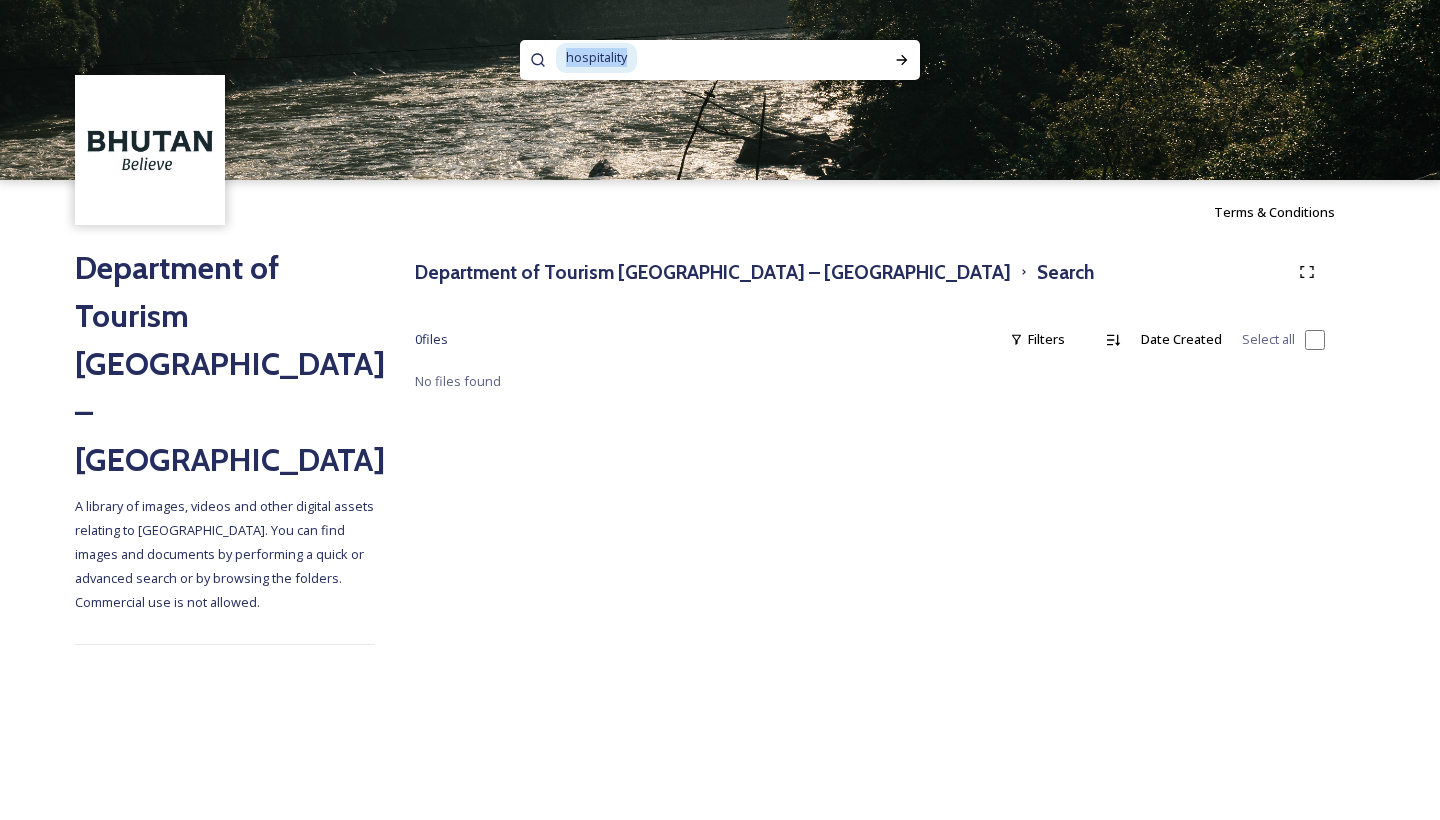 click on "hospitality" at bounding box center (596, 57) 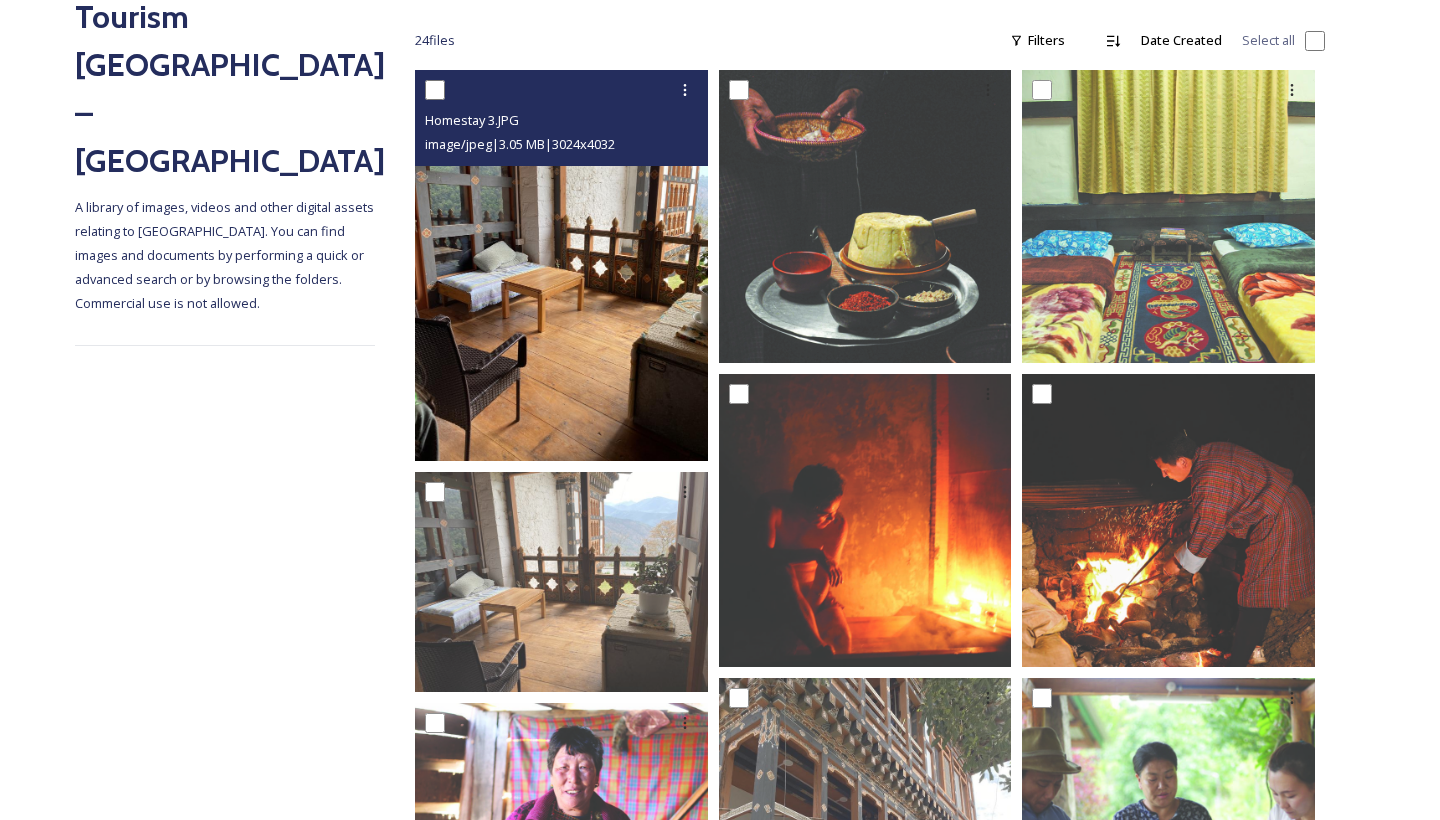 scroll, scrollTop: 298, scrollLeft: 0, axis: vertical 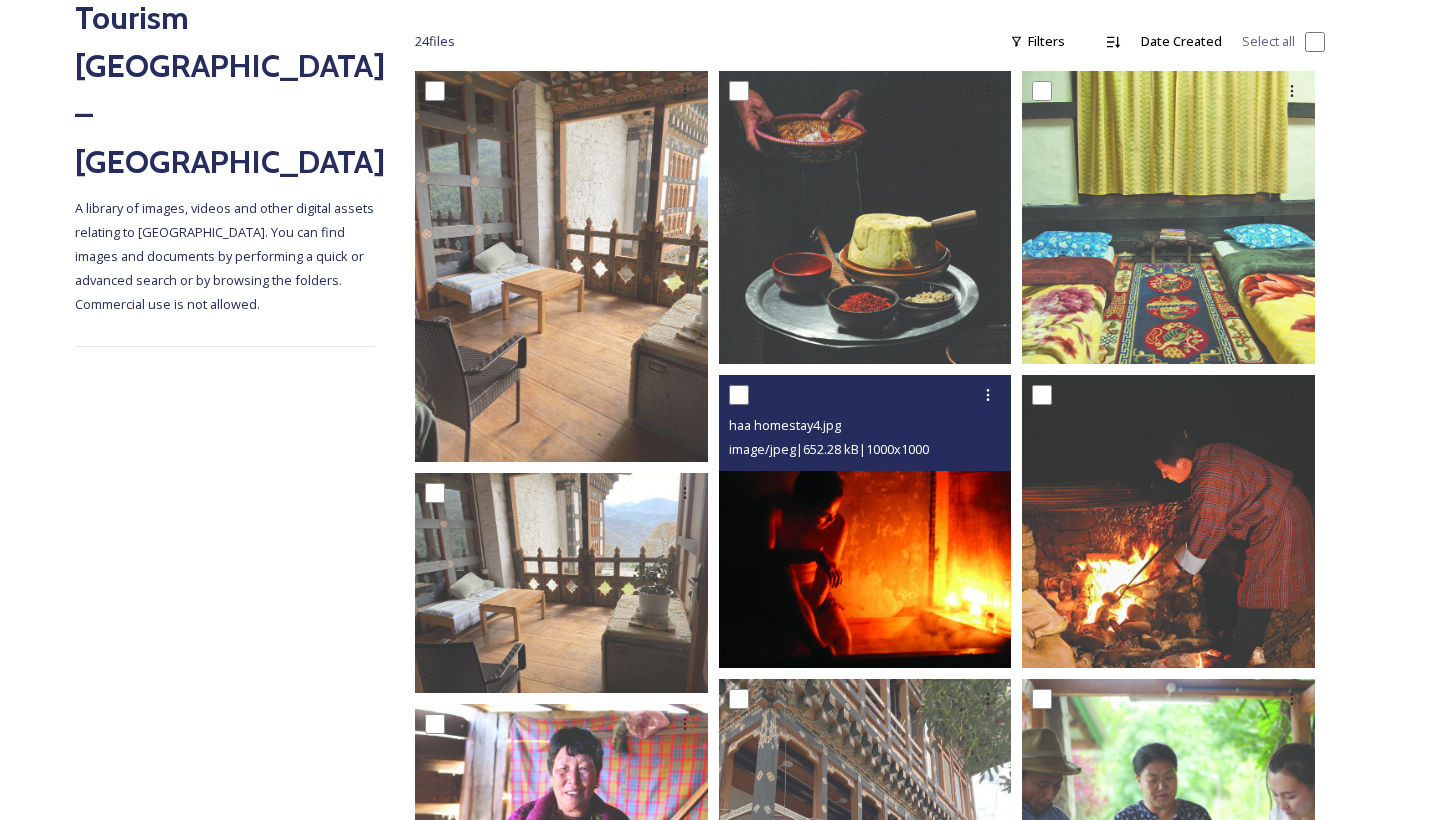 click at bounding box center [865, 521] 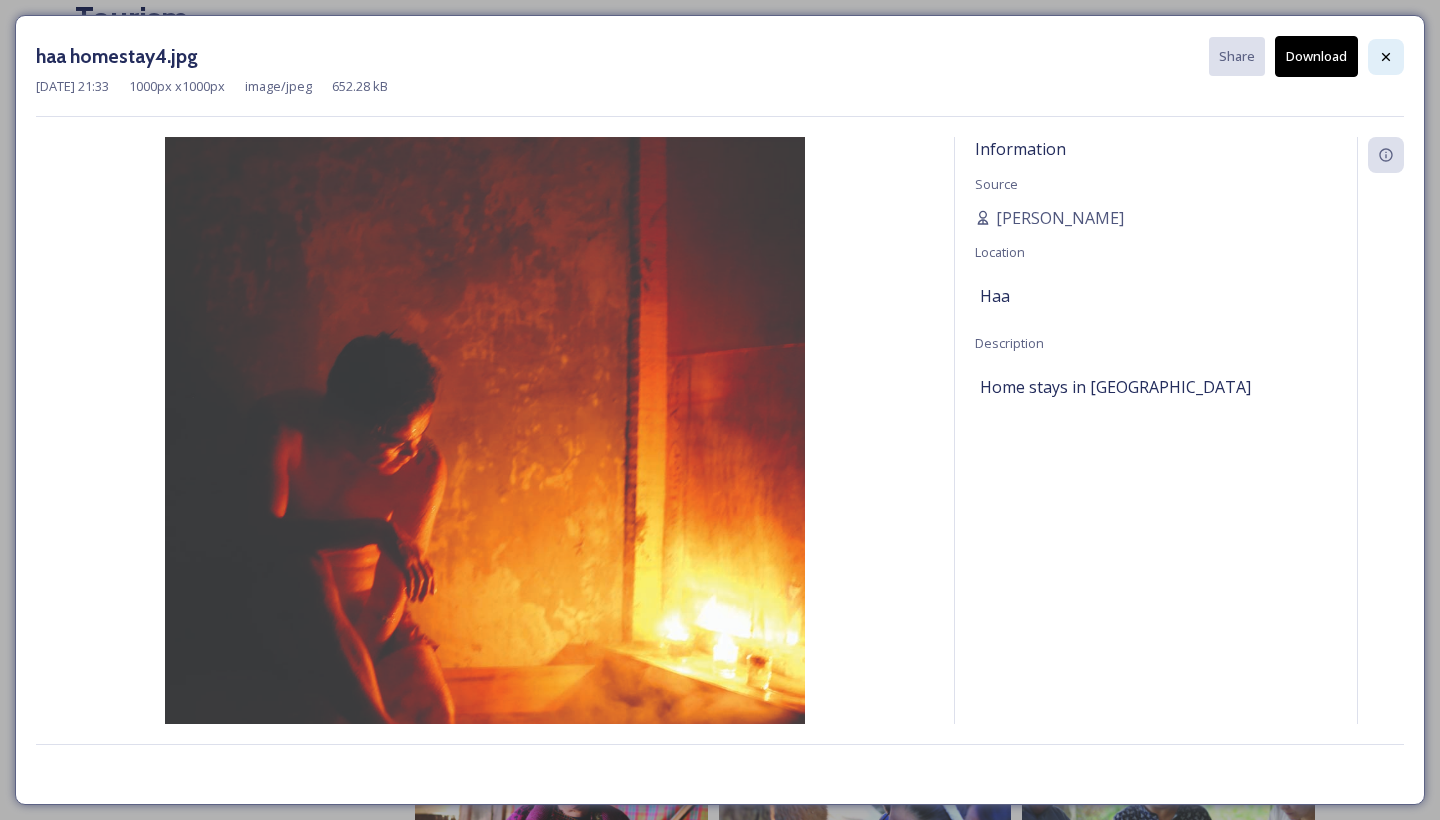 click 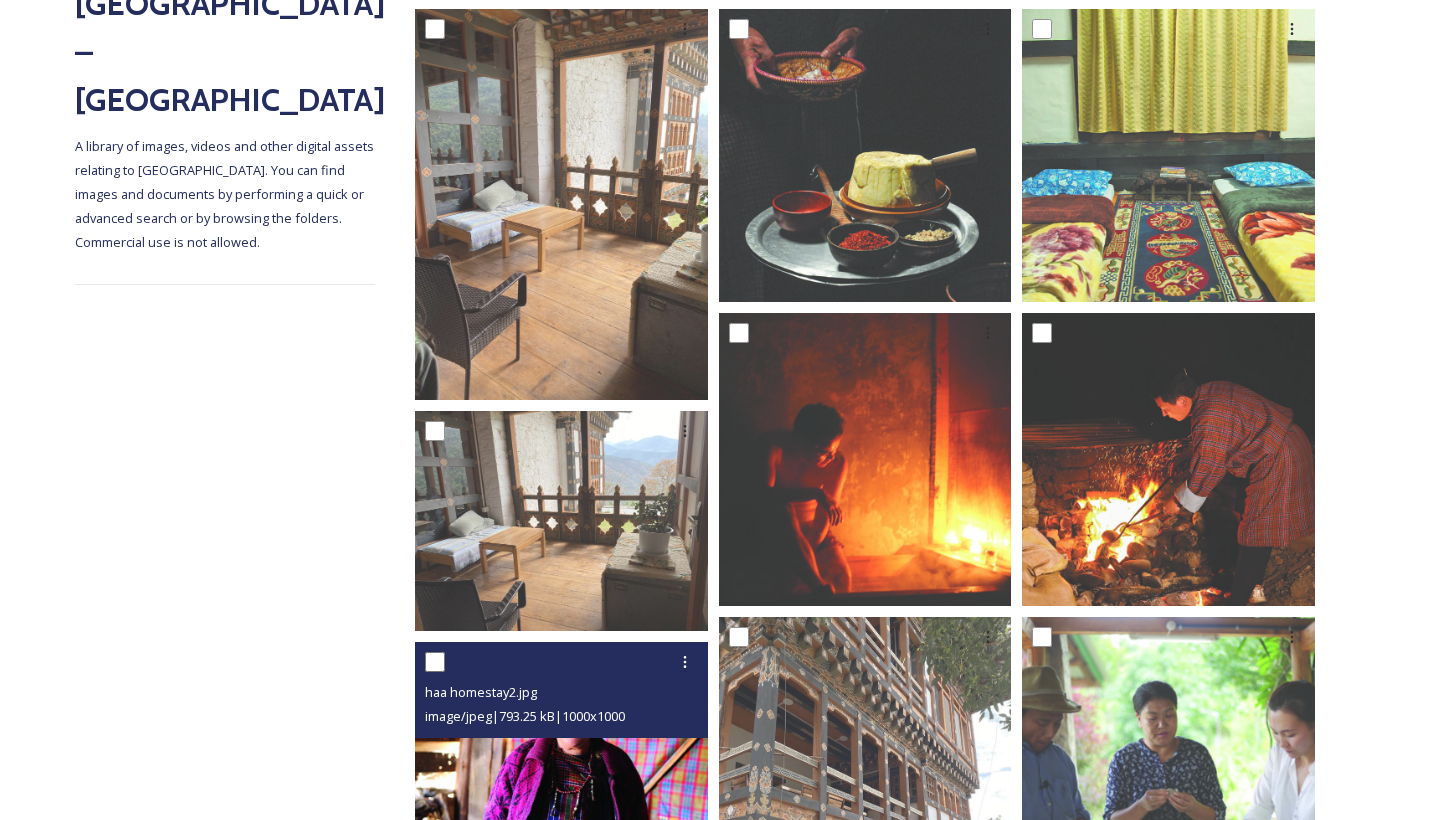 scroll, scrollTop: 197, scrollLeft: 0, axis: vertical 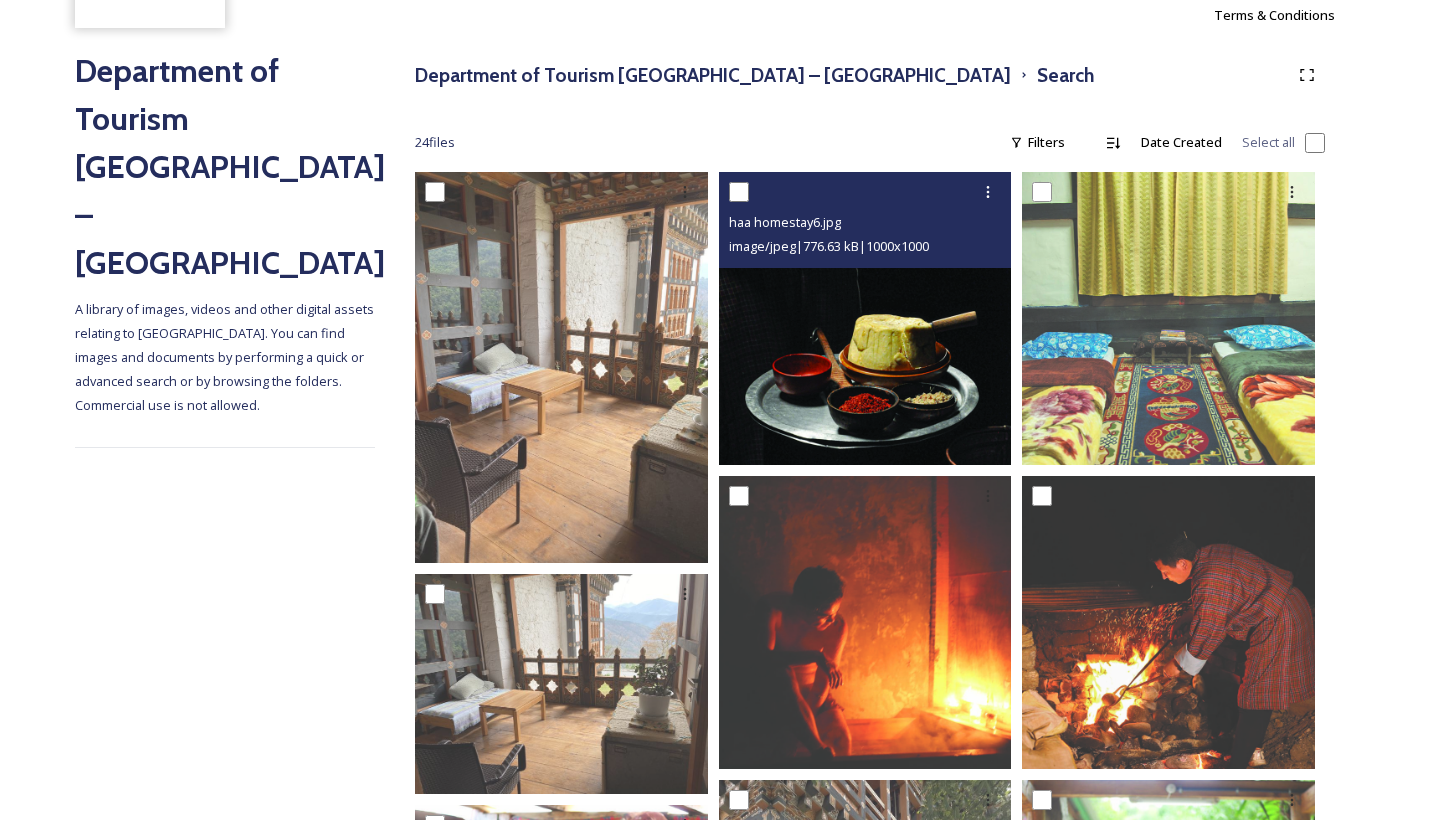 click at bounding box center (865, 318) 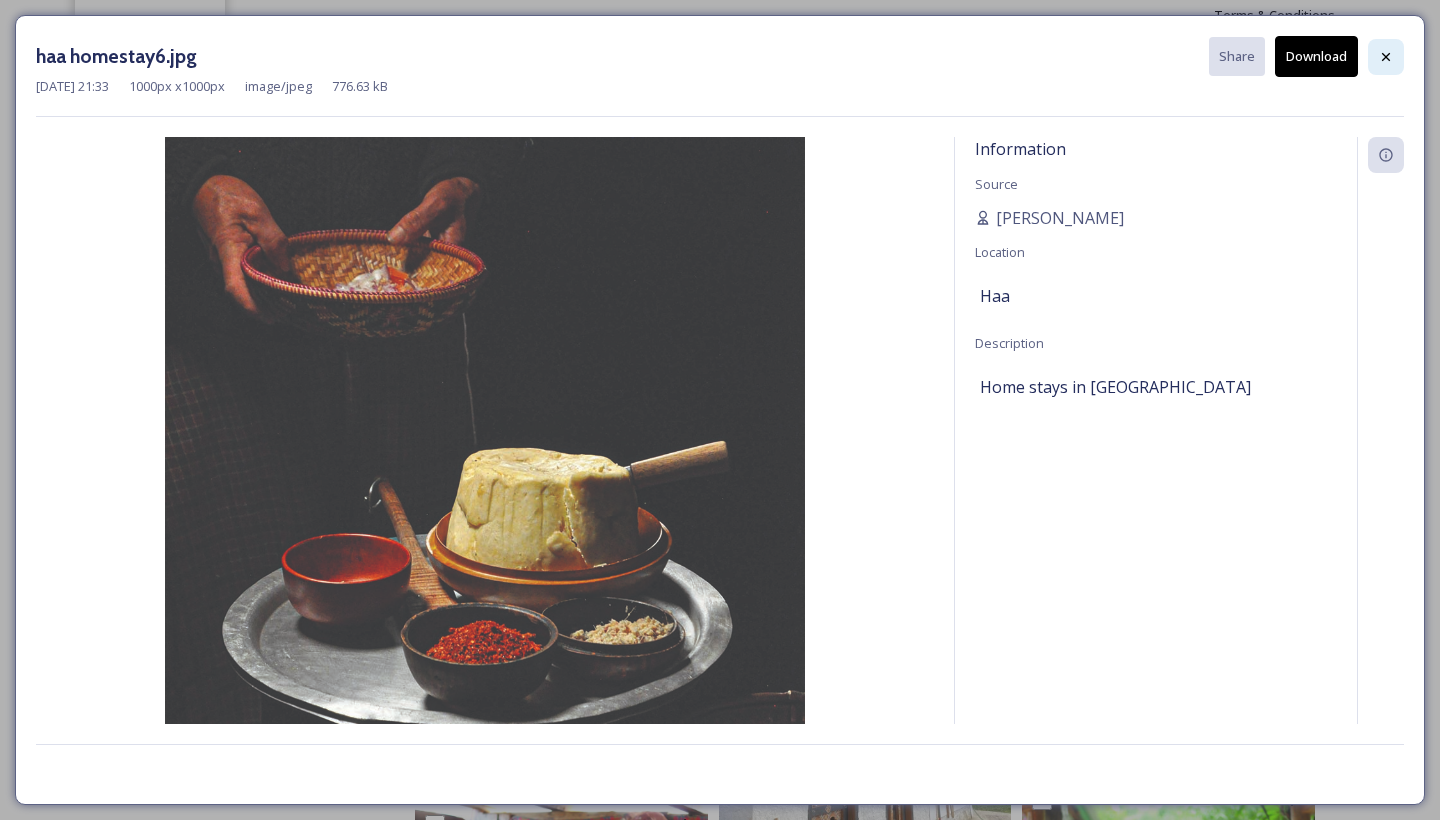 click at bounding box center (1386, 57) 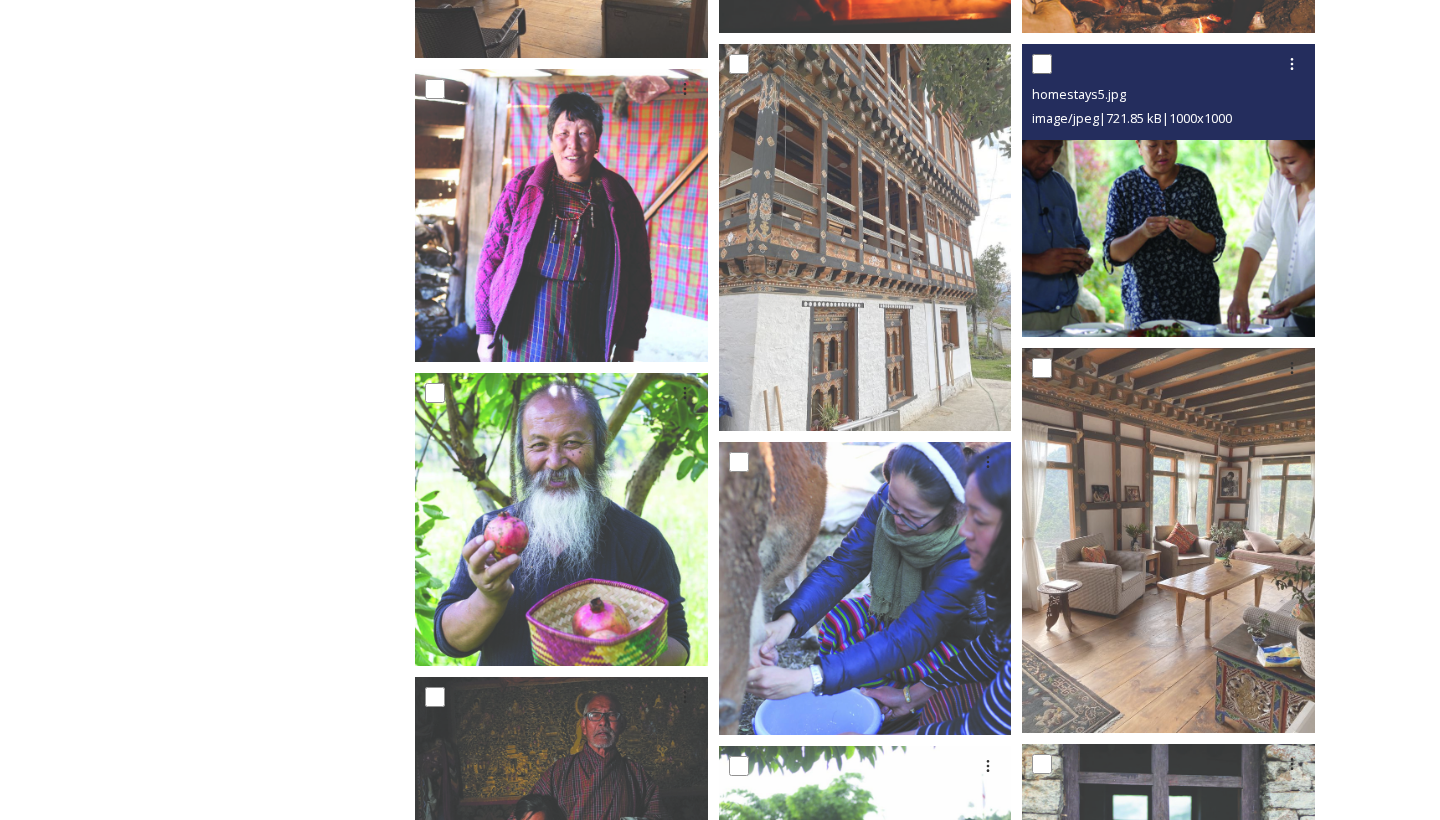 scroll, scrollTop: 954, scrollLeft: 0, axis: vertical 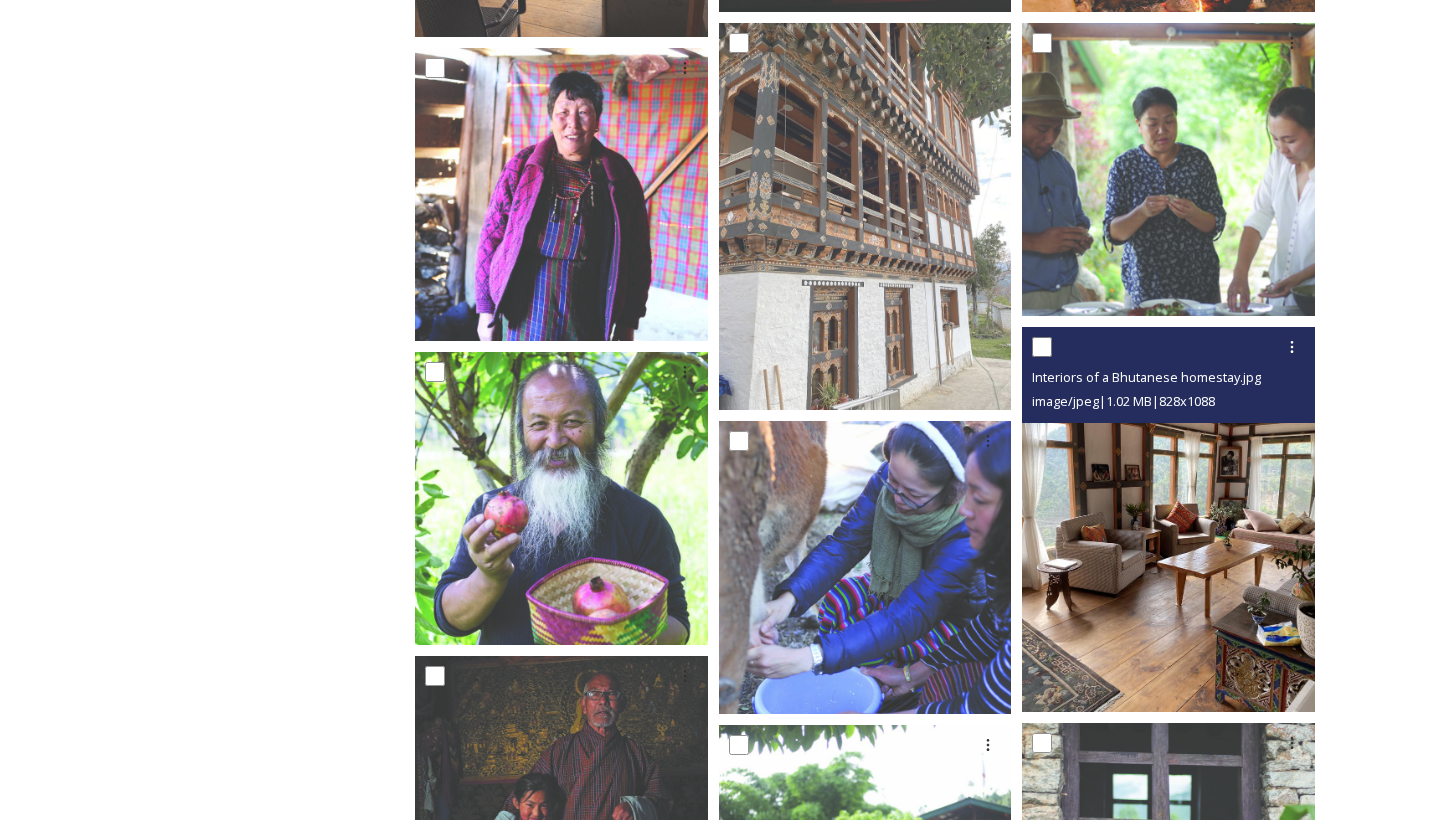 click at bounding box center [1168, 519] 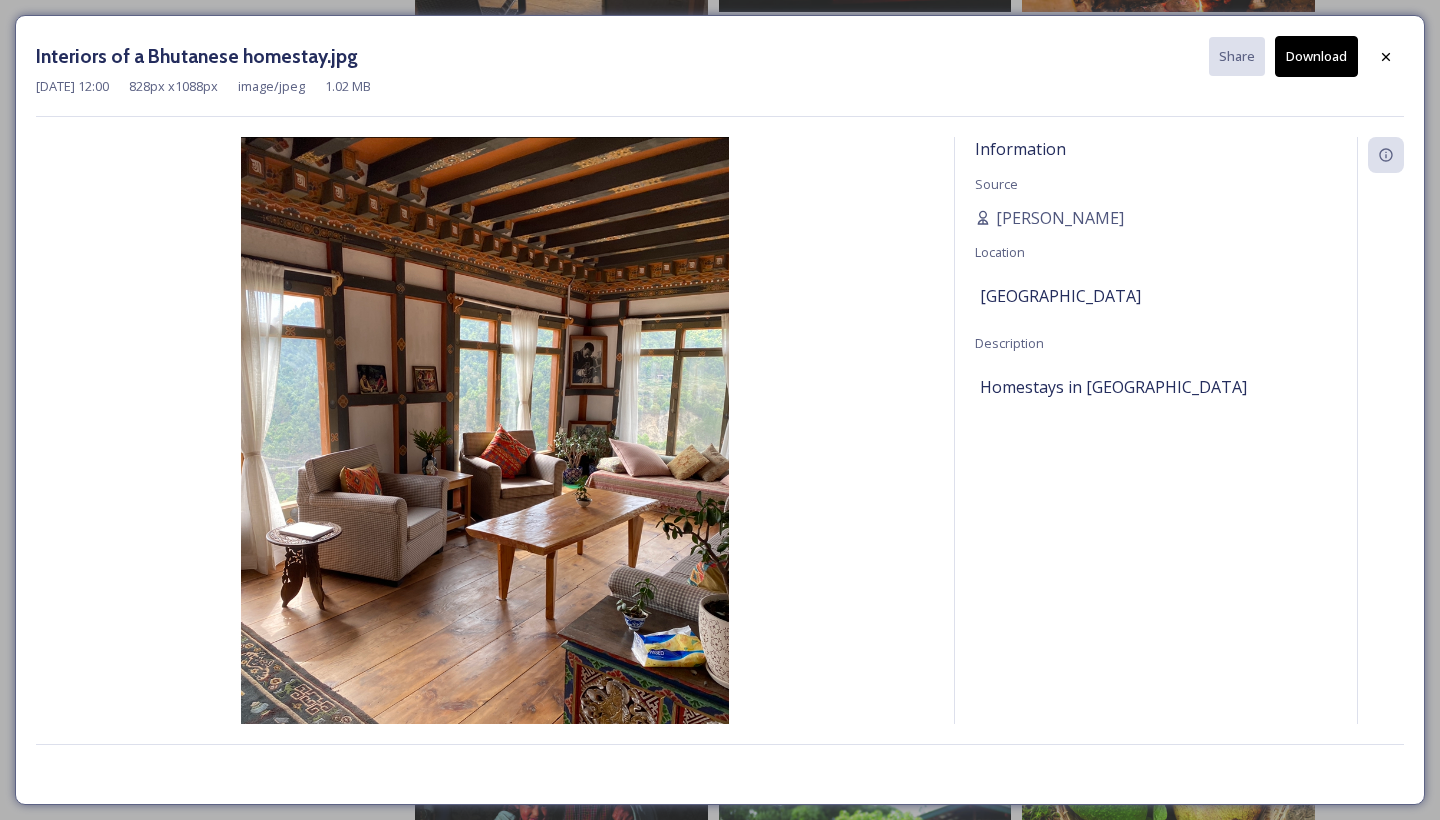 click on "[DATE] 12:00 828 px x  1088 px image/jpeg 1.02 MB" at bounding box center (720, 86) 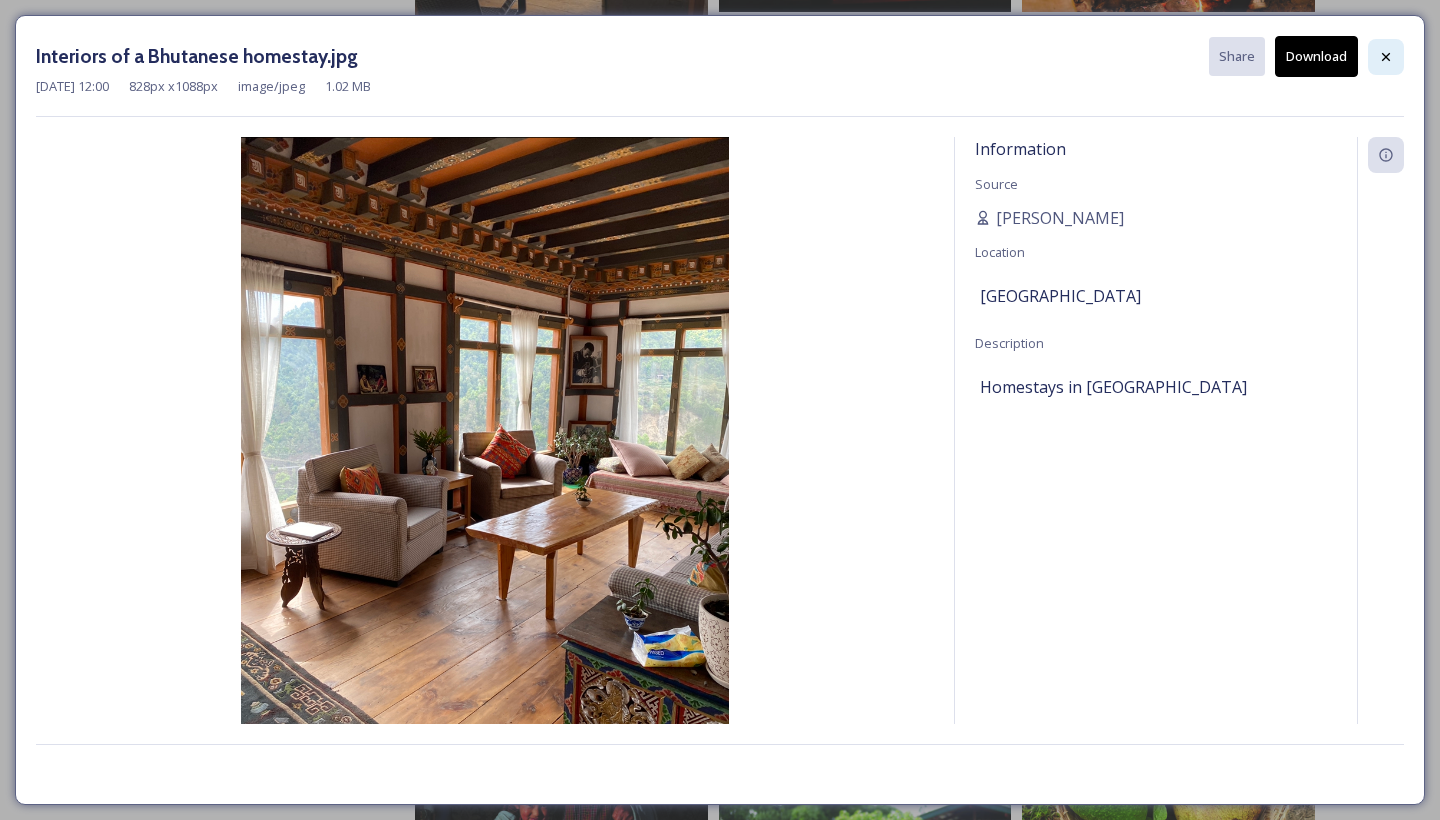 click at bounding box center (1386, 57) 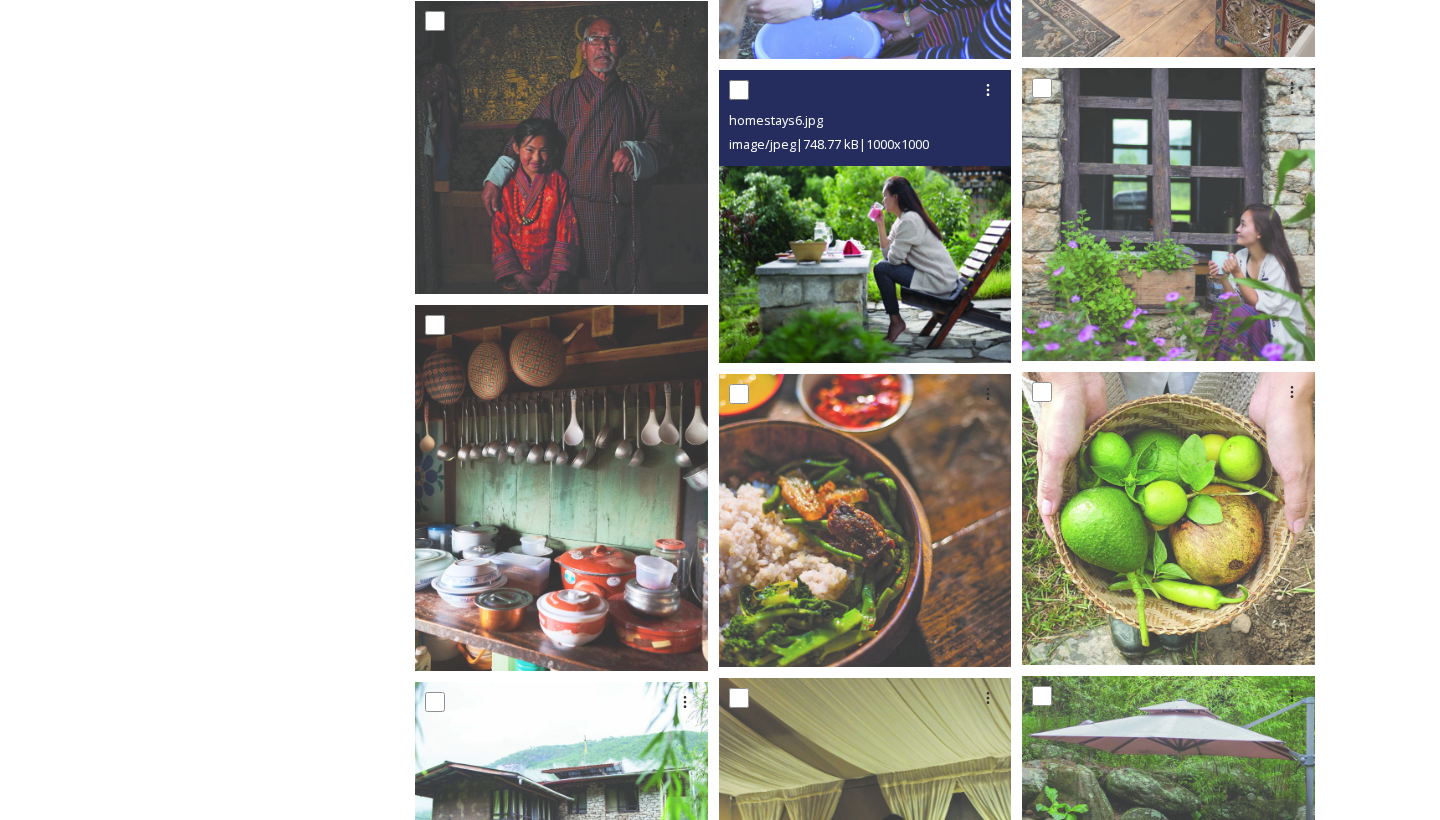 scroll, scrollTop: 1609, scrollLeft: 0, axis: vertical 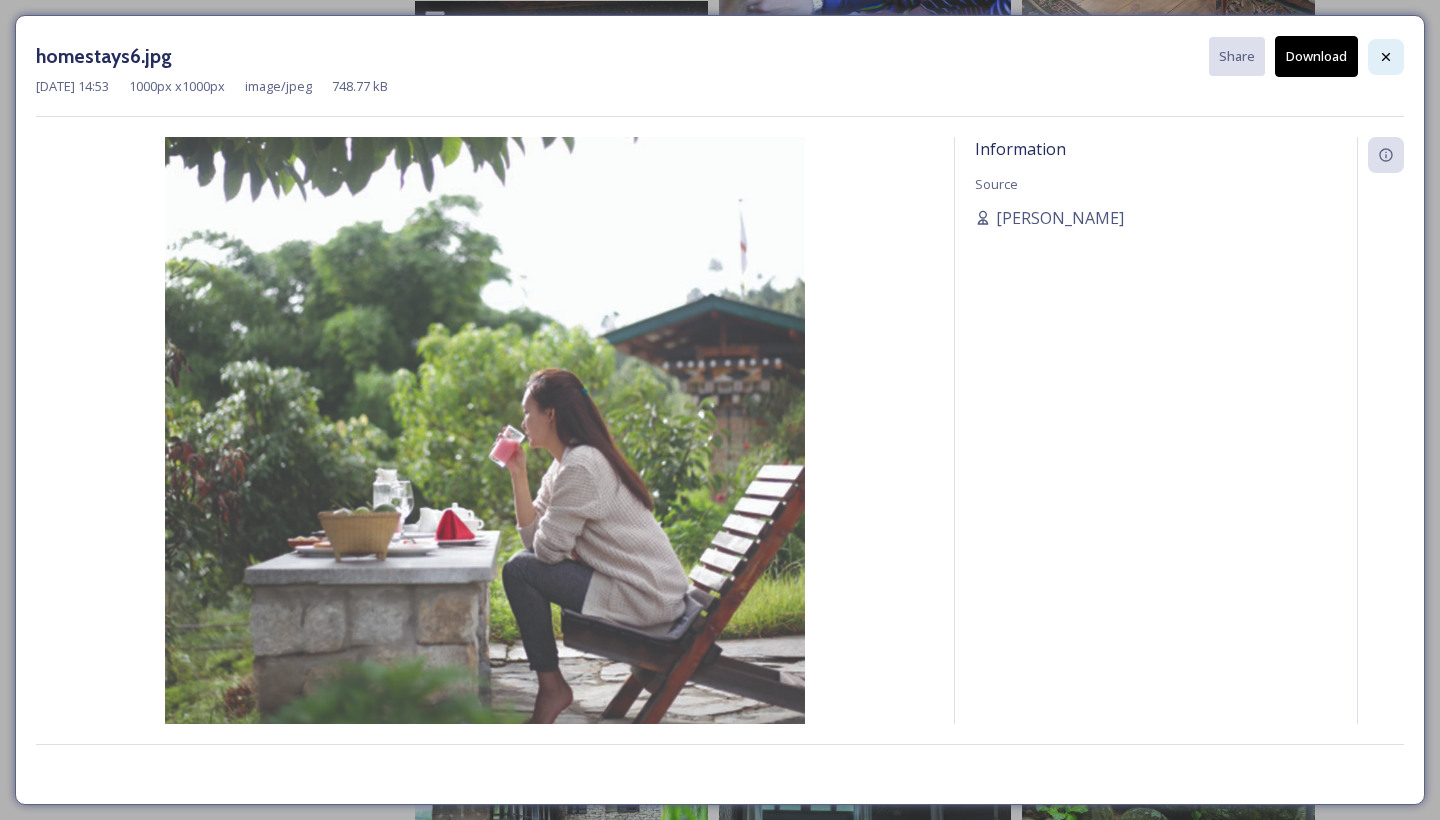 click at bounding box center (1386, 57) 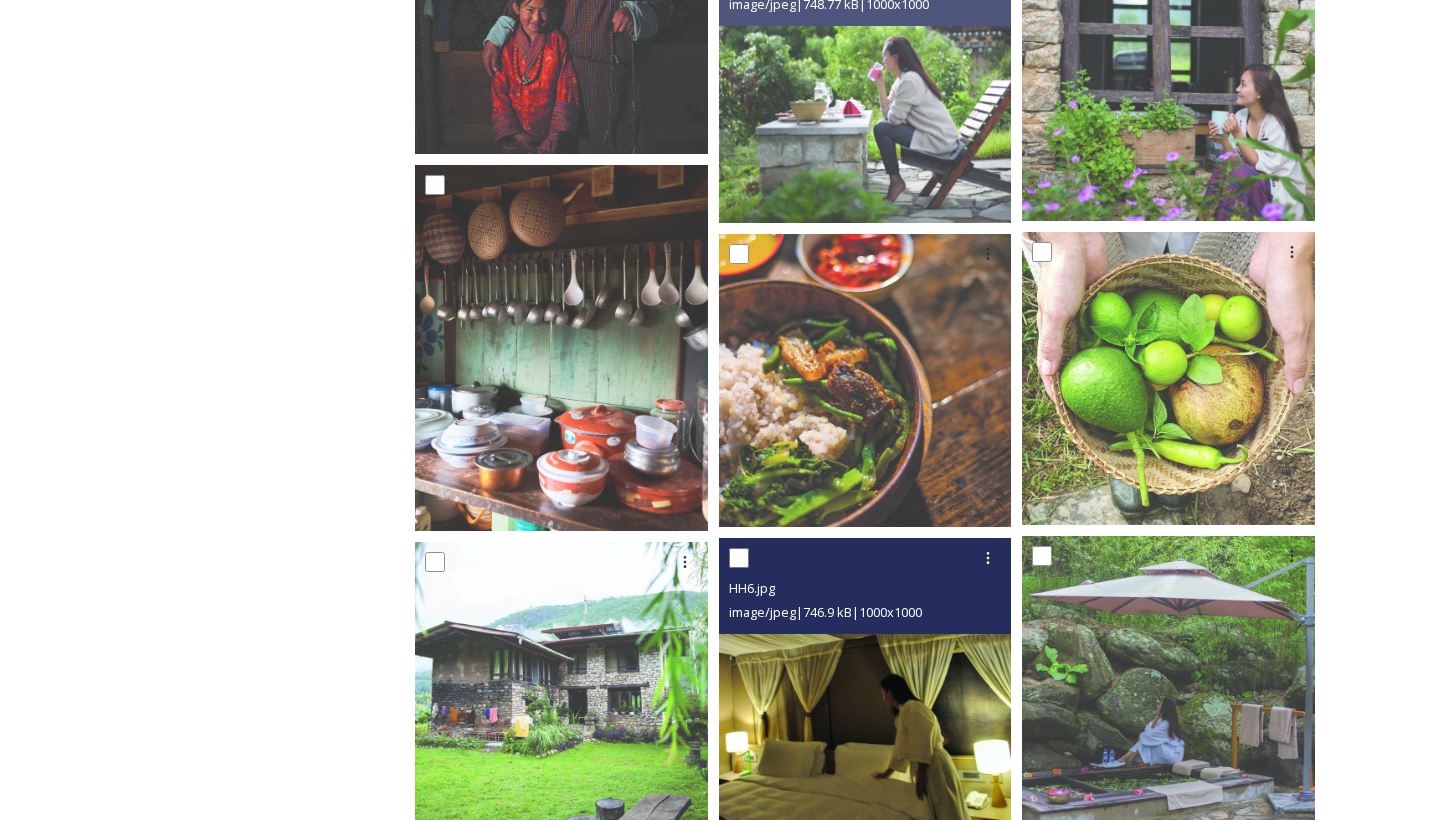 scroll, scrollTop: 1926, scrollLeft: 0, axis: vertical 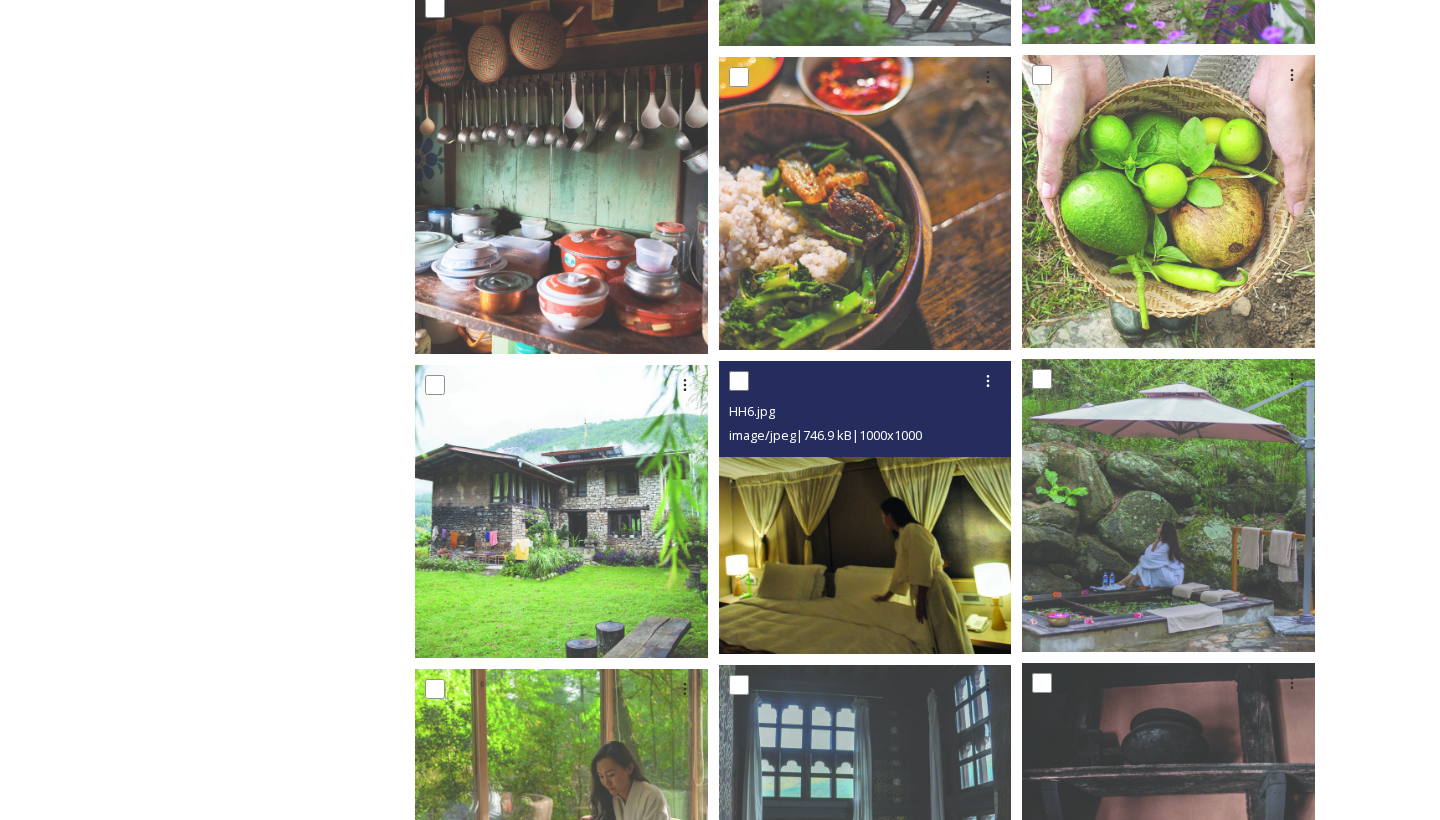 click at bounding box center (865, 507) 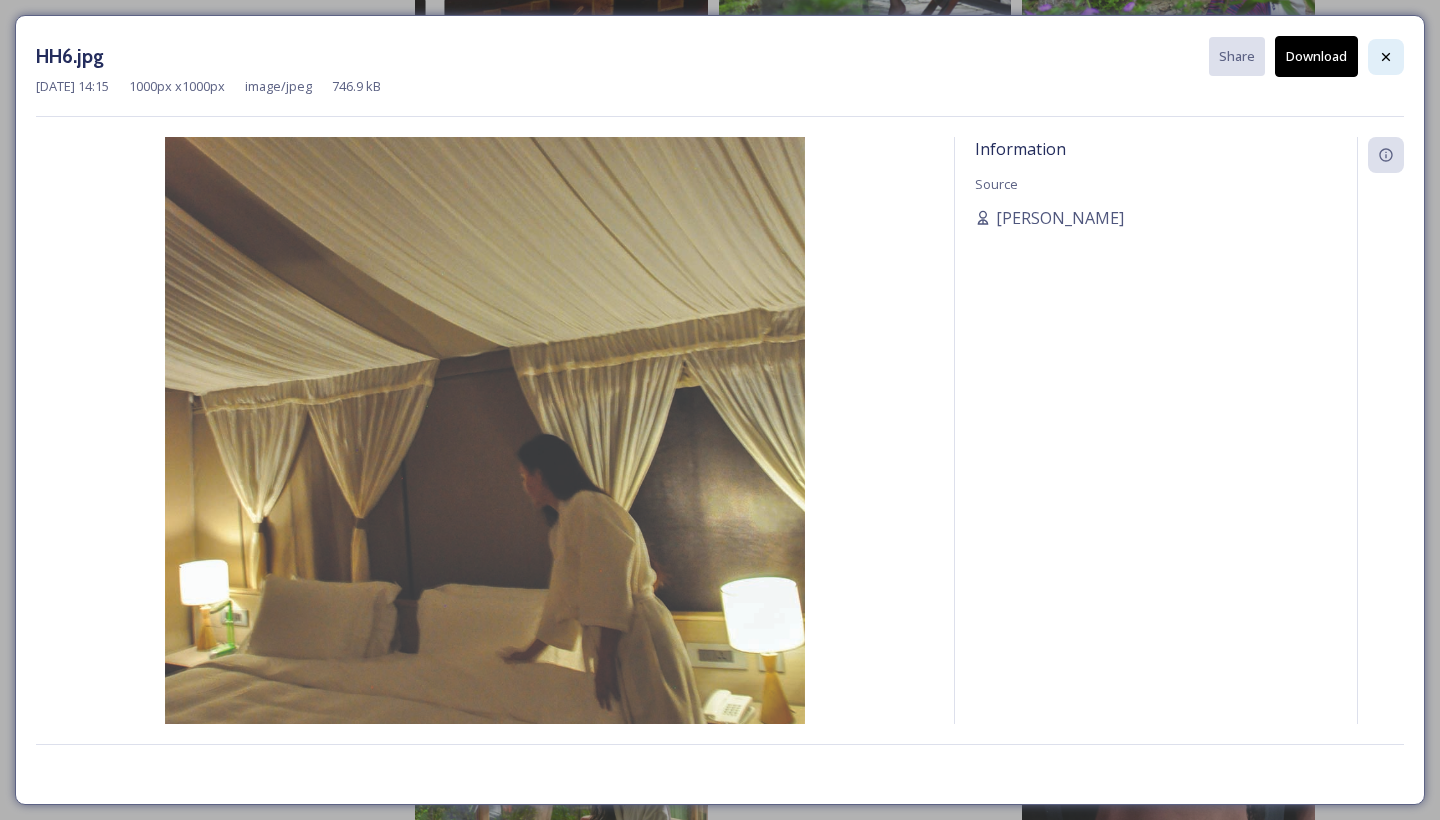 click at bounding box center (1386, 57) 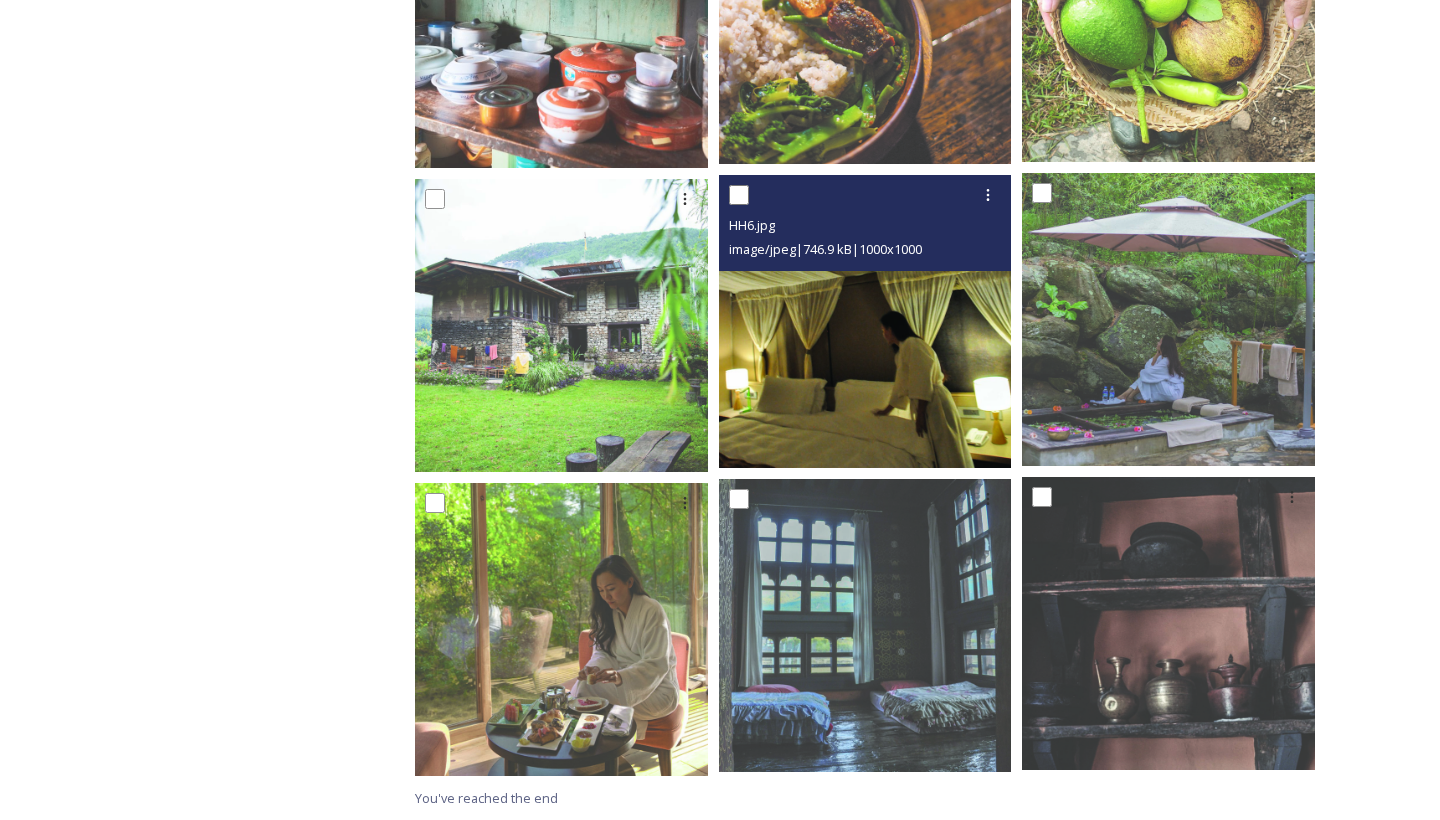 scroll, scrollTop: 2112, scrollLeft: 0, axis: vertical 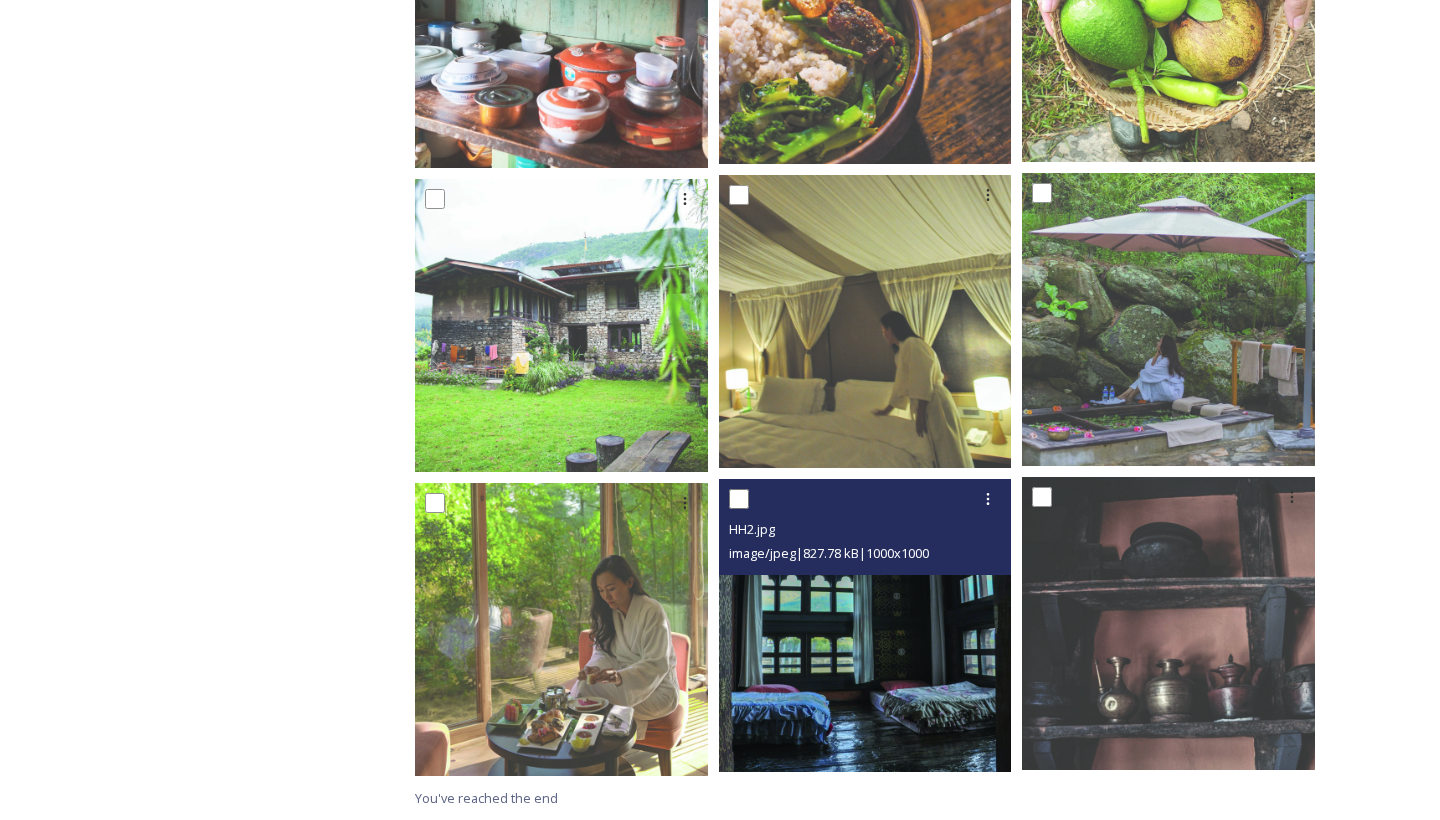 click at bounding box center [865, 625] 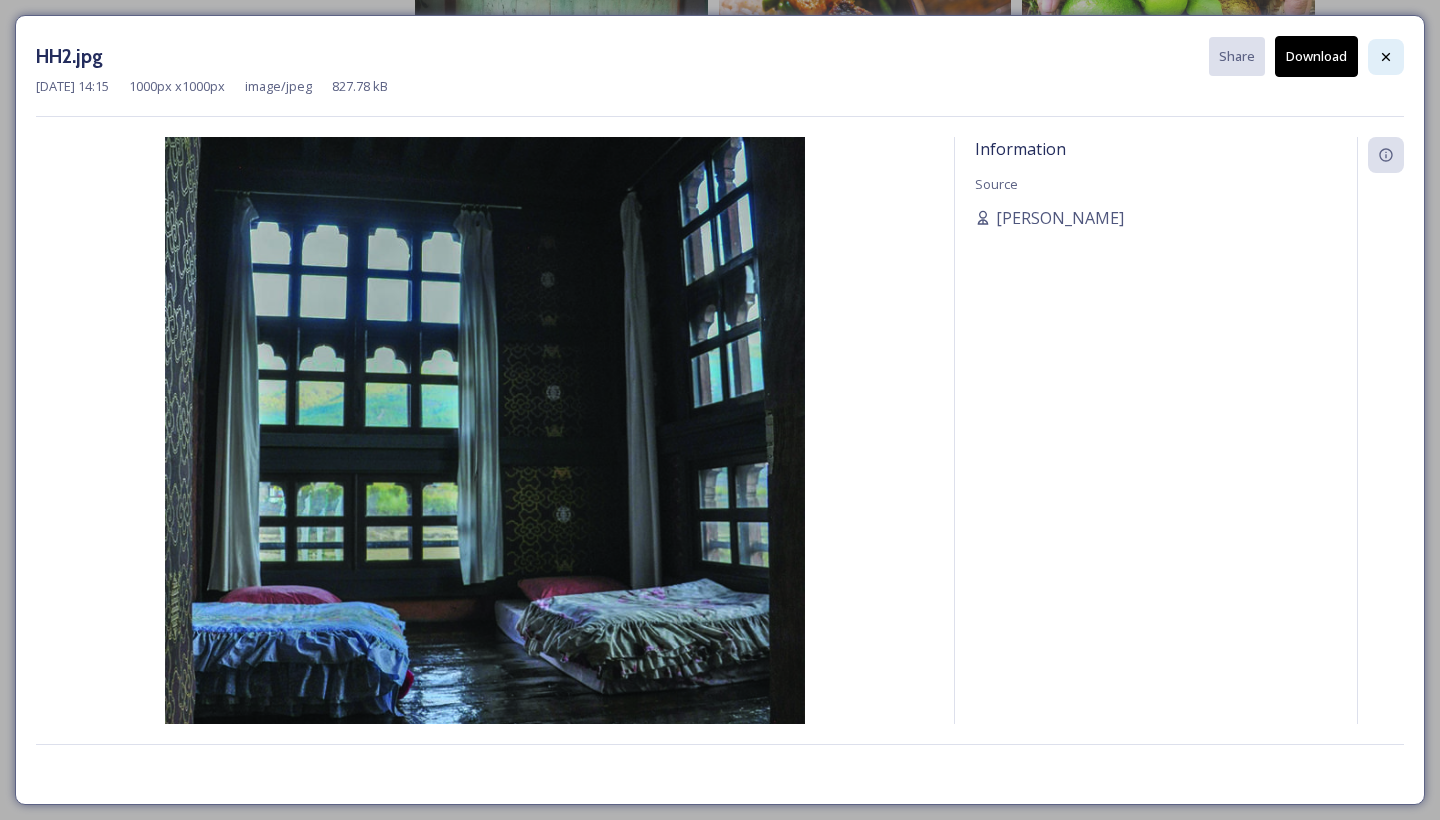 click 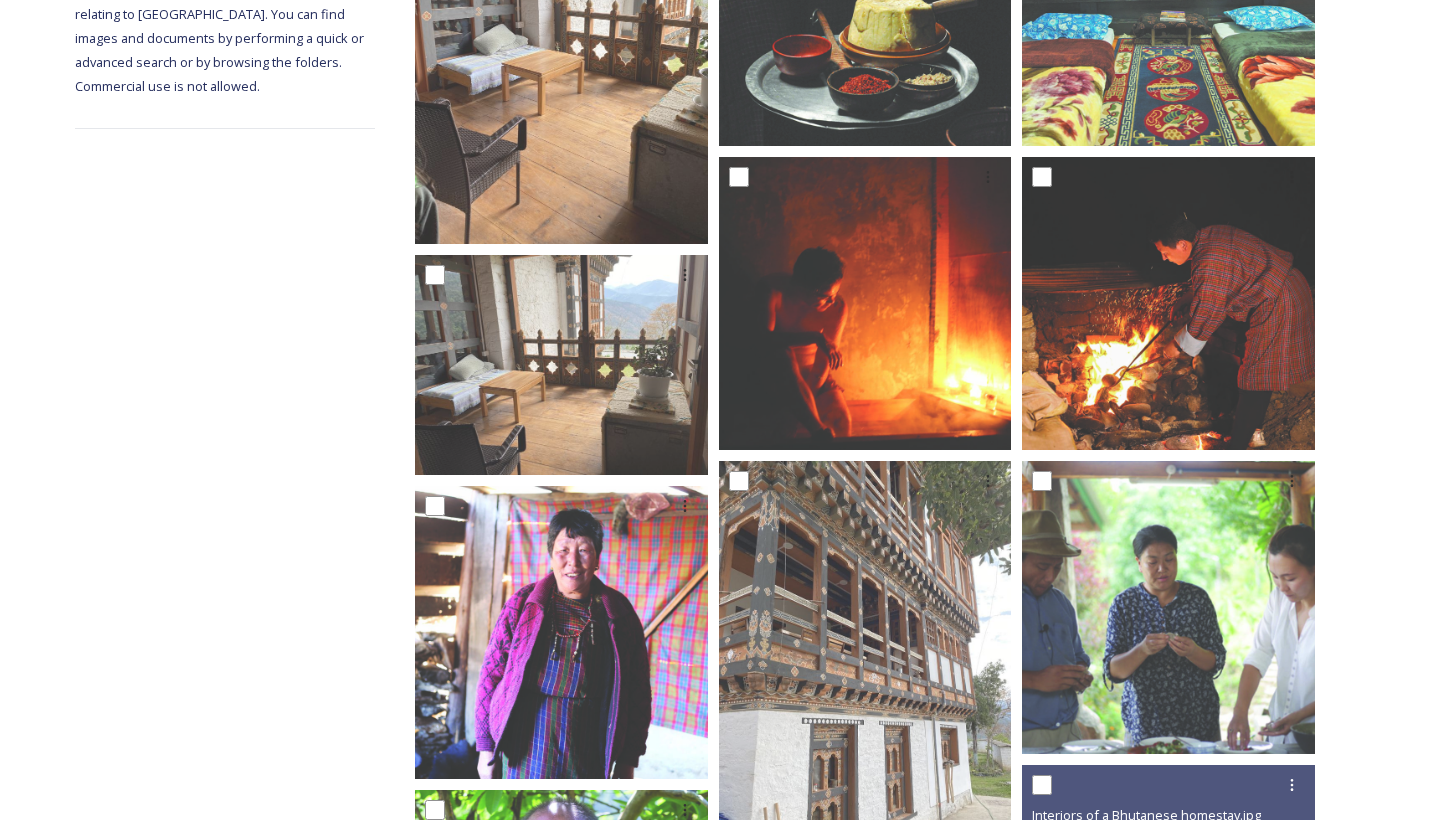 scroll, scrollTop: 508, scrollLeft: 0, axis: vertical 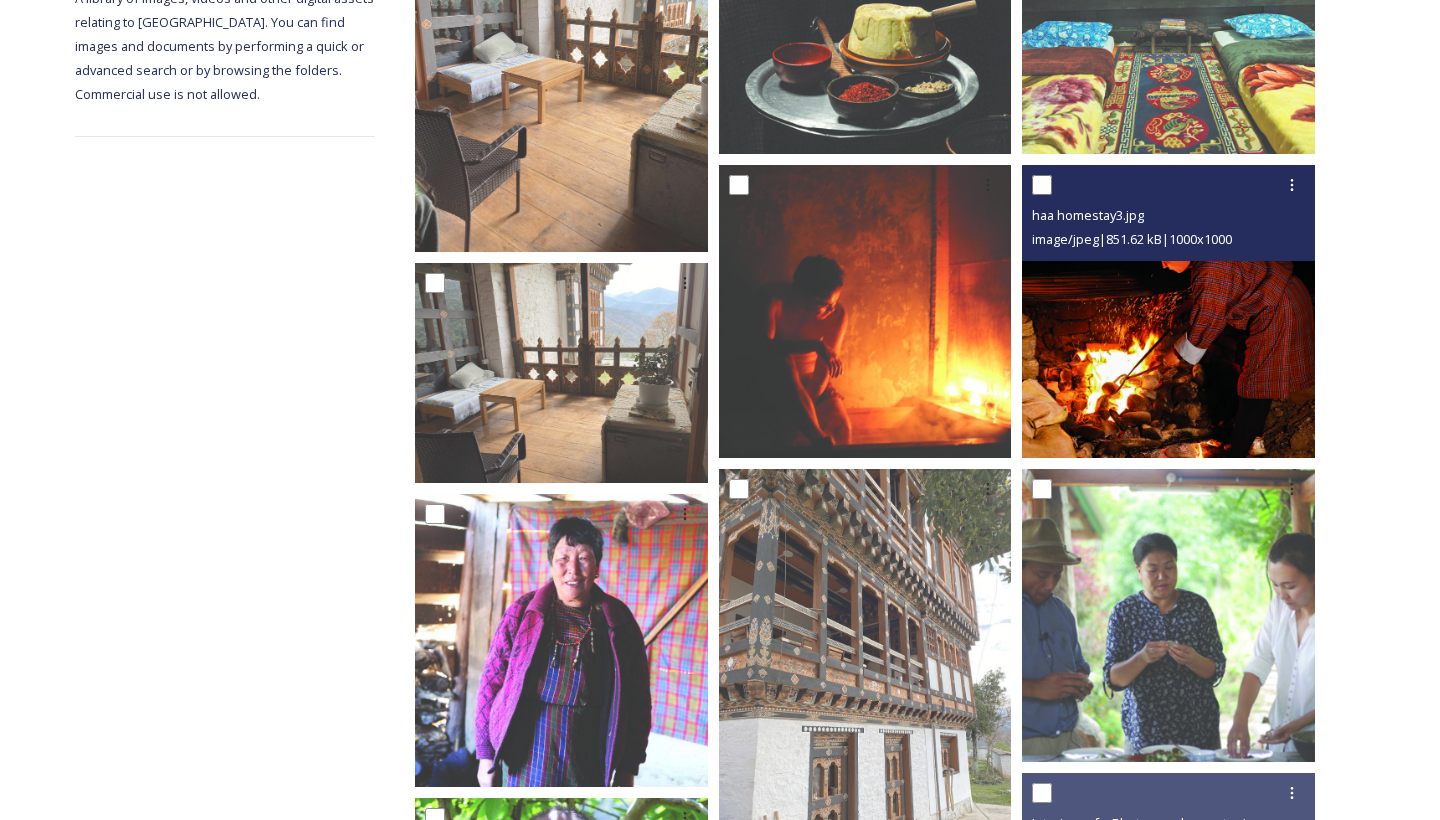 click at bounding box center [1168, 311] 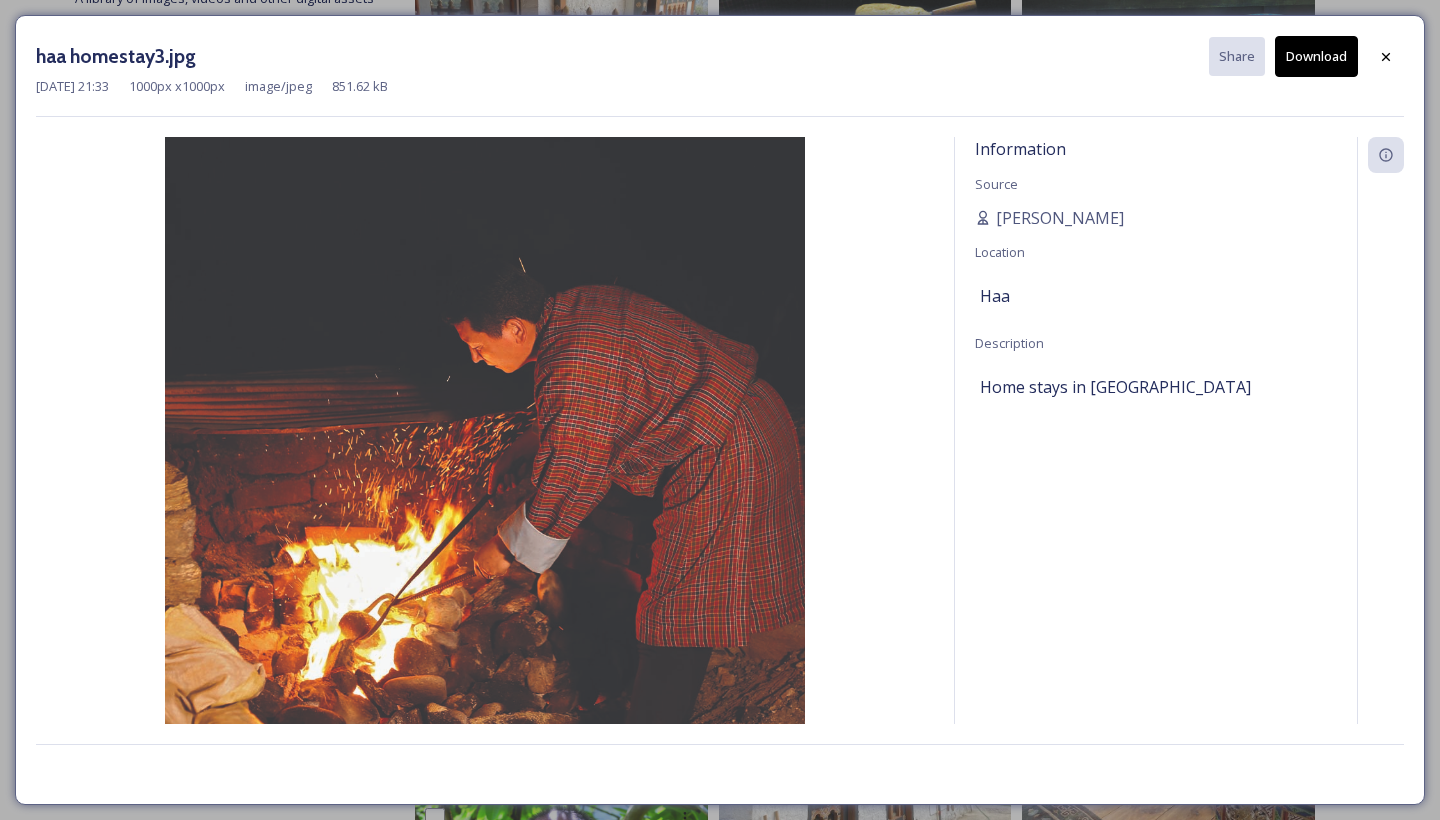 click on "haa homestay3.jpg Share Download [DATE] 21:33 1000 px x  1000 px image/jpeg 851.62 kB Information Source [PERSON_NAME] Location Haa Description Home stays in [GEOGRAPHIC_DATA]" at bounding box center [720, 410] 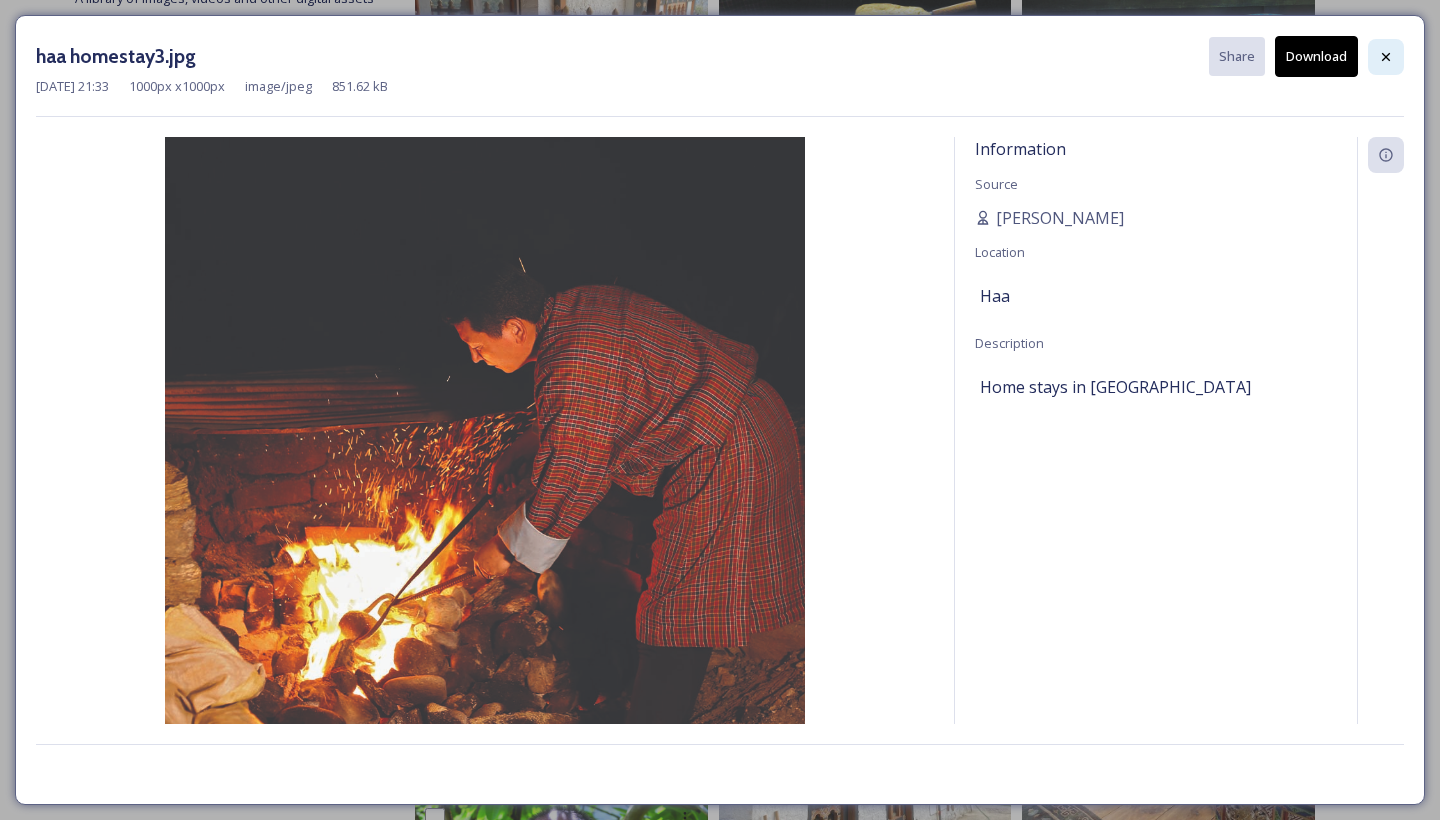 click at bounding box center (1386, 57) 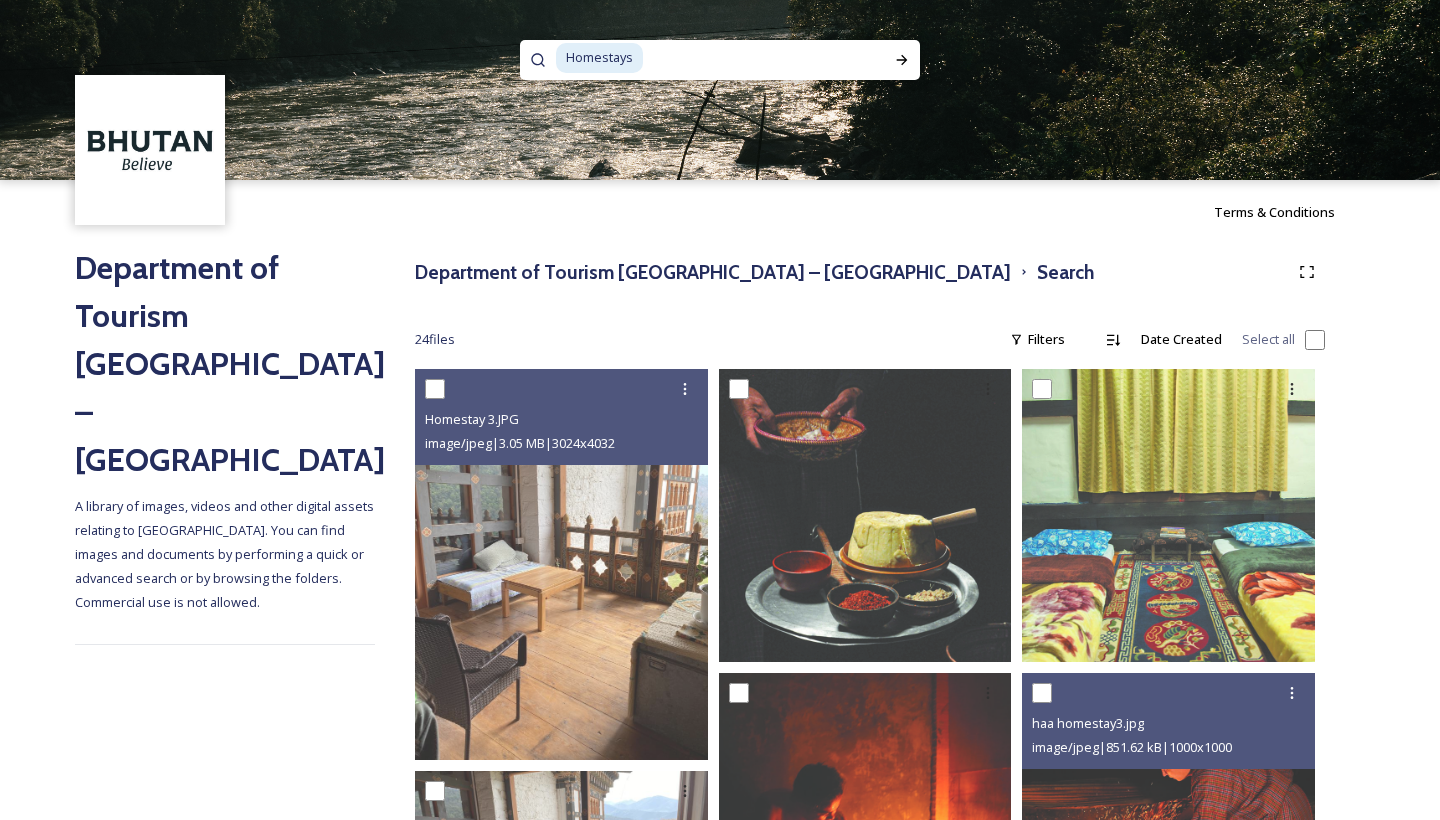 scroll, scrollTop: 0, scrollLeft: 0, axis: both 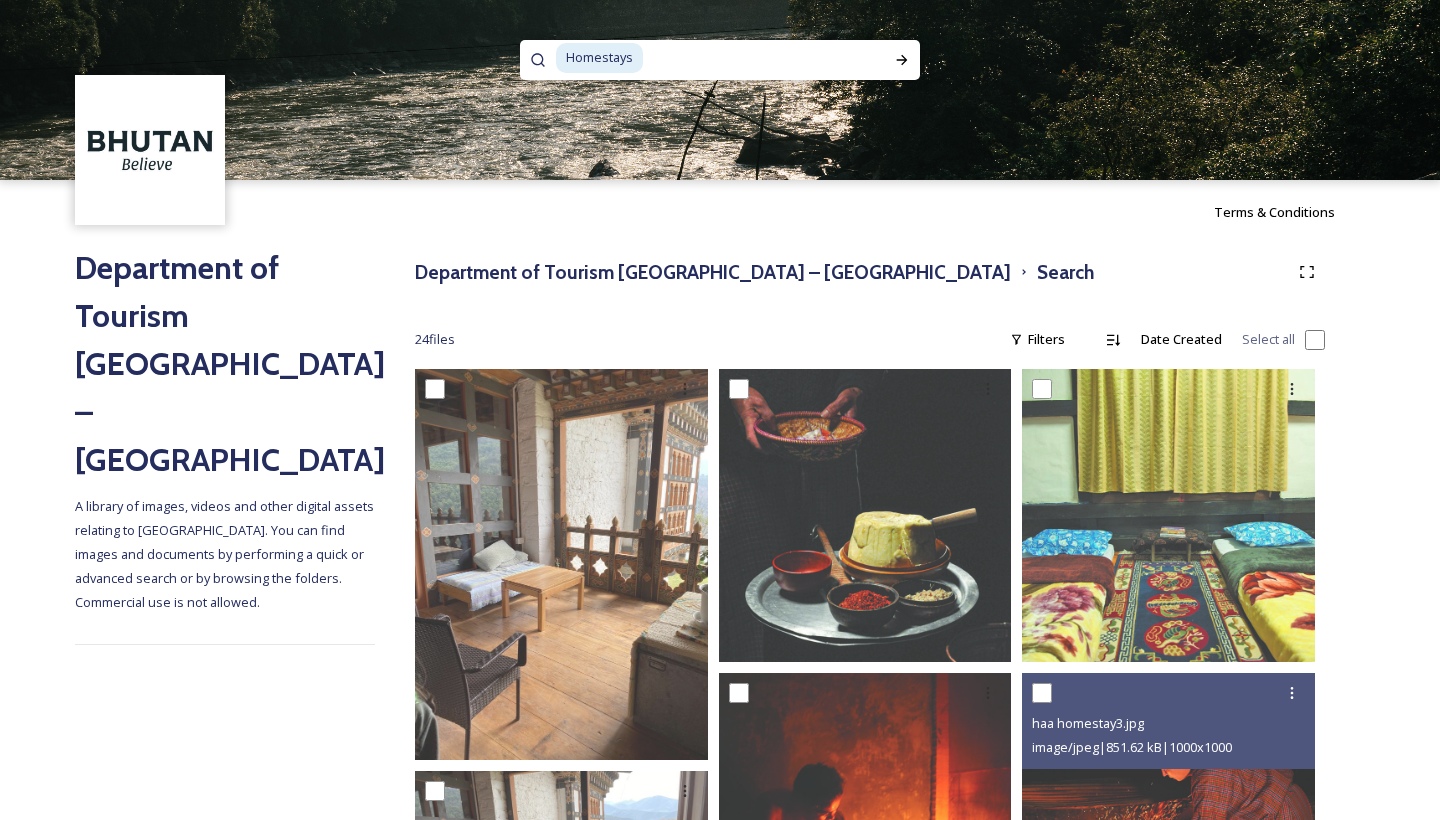 click on "Homestays" at bounding box center [599, 57] 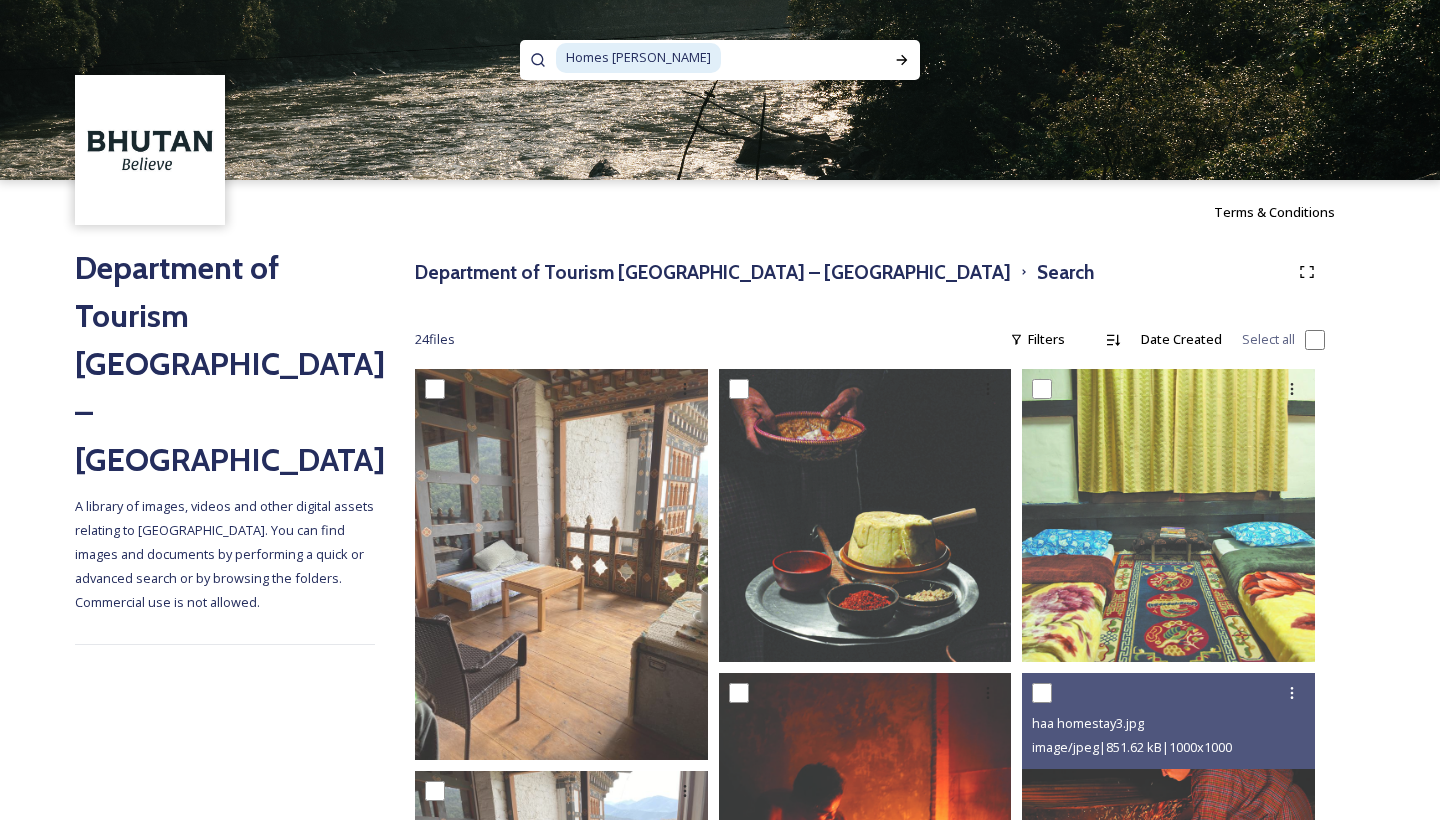 click on "Homes [PERSON_NAME]" at bounding box center (638, 57) 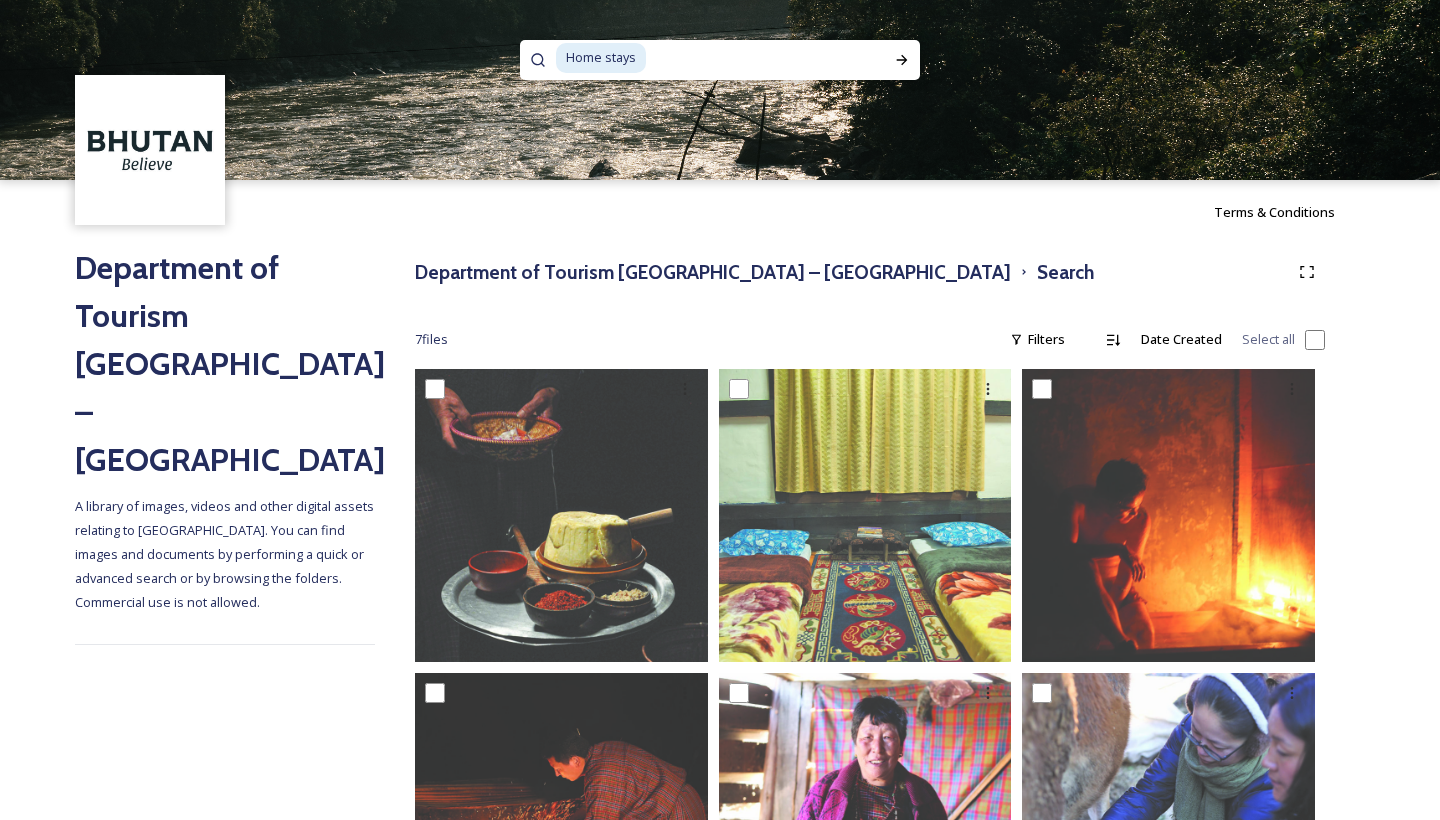 scroll, scrollTop: 0, scrollLeft: 0, axis: both 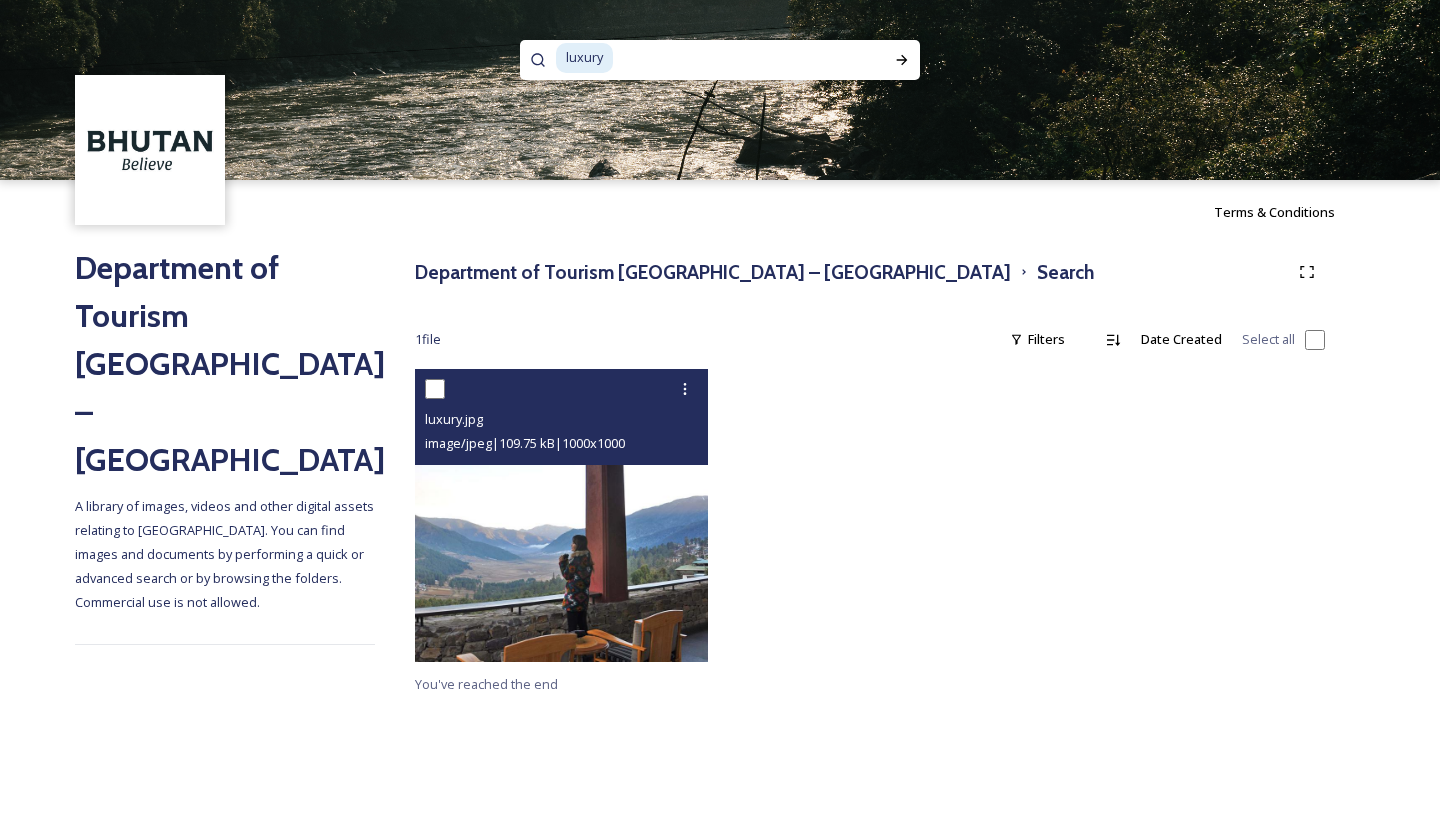 click at bounding box center (561, 515) 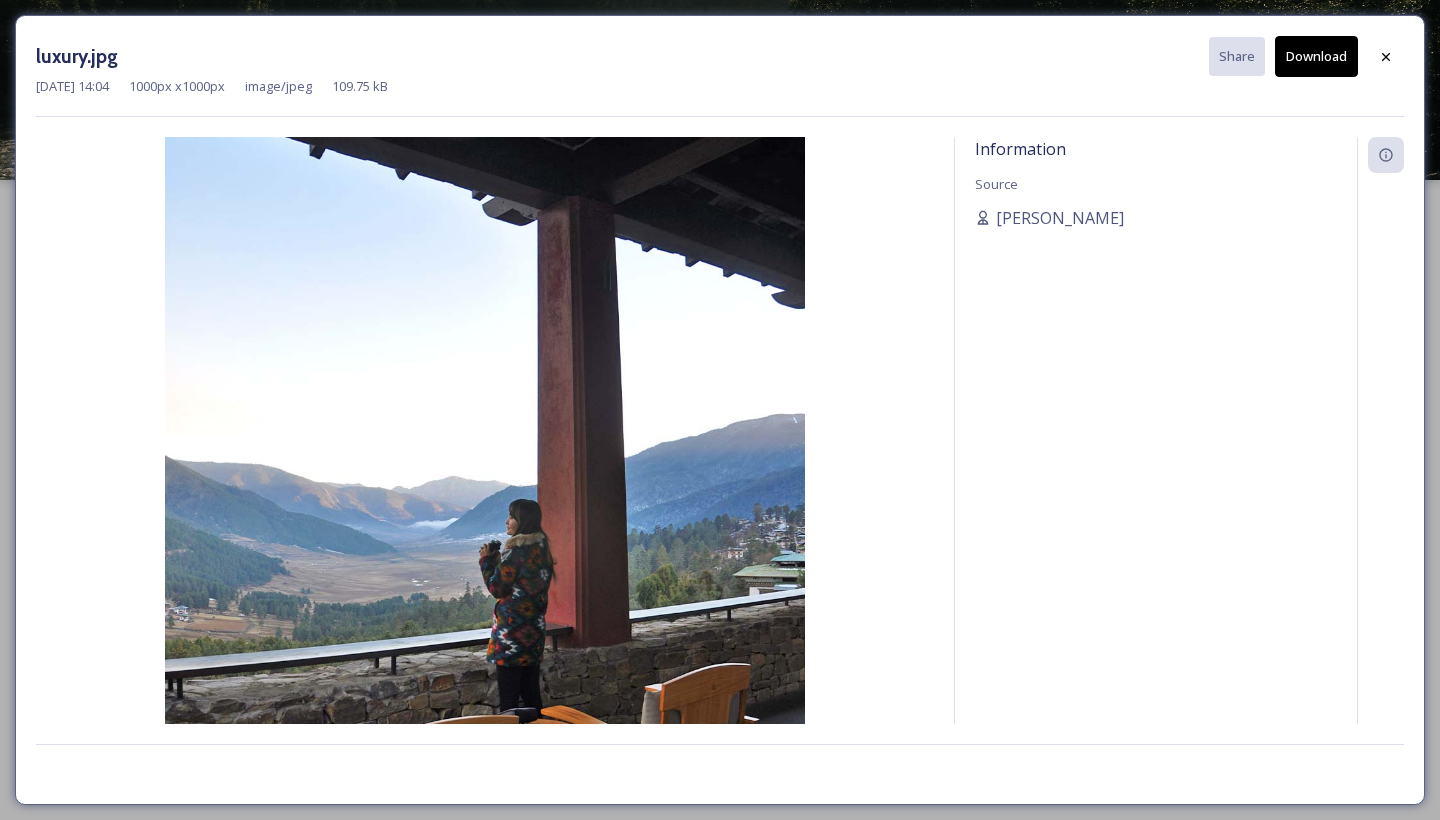 click on "[DATE] 14:04 1000 px x  1000 px image/jpeg 109.75 kB" at bounding box center (720, 86) 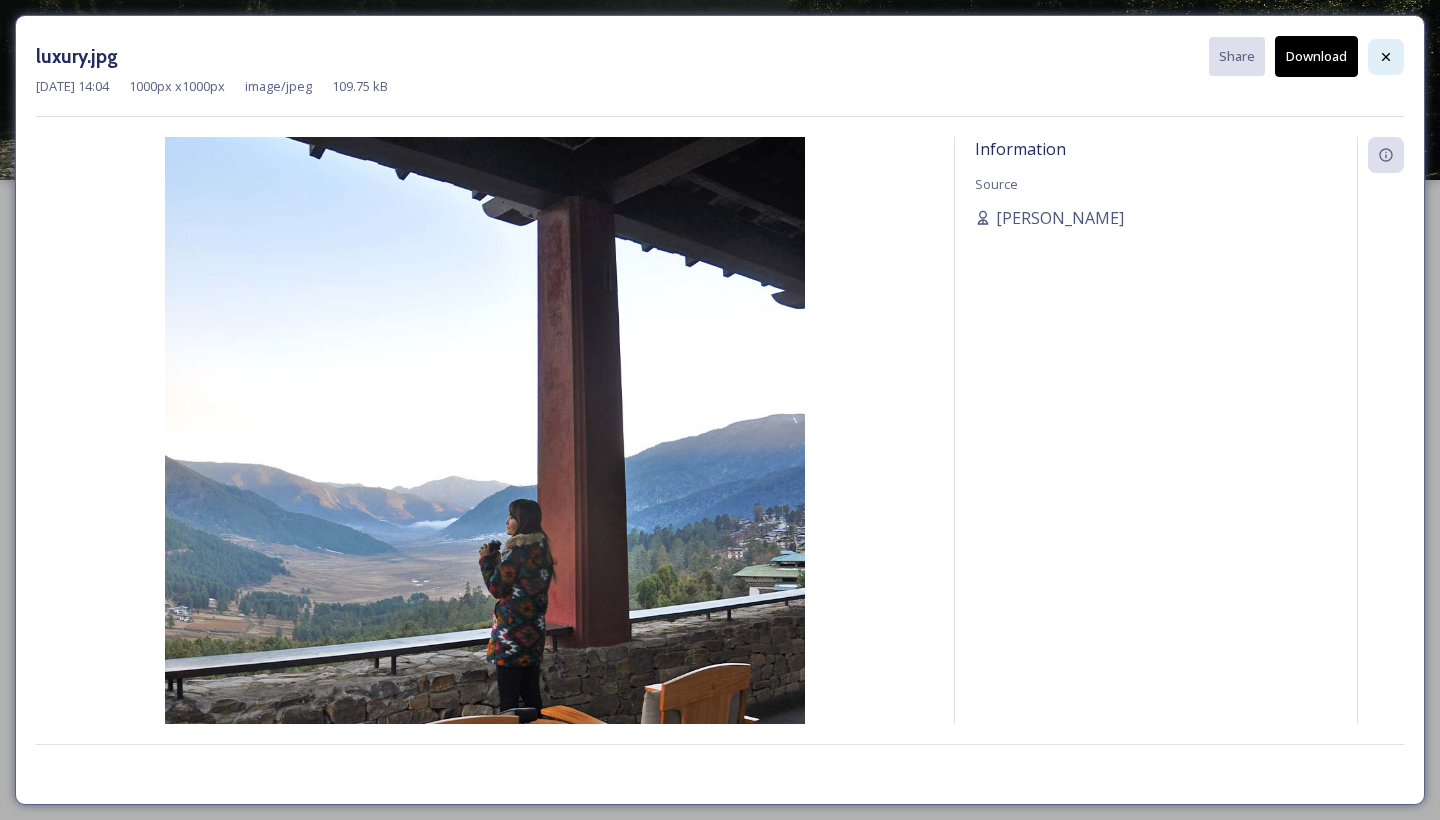 click at bounding box center (1386, 57) 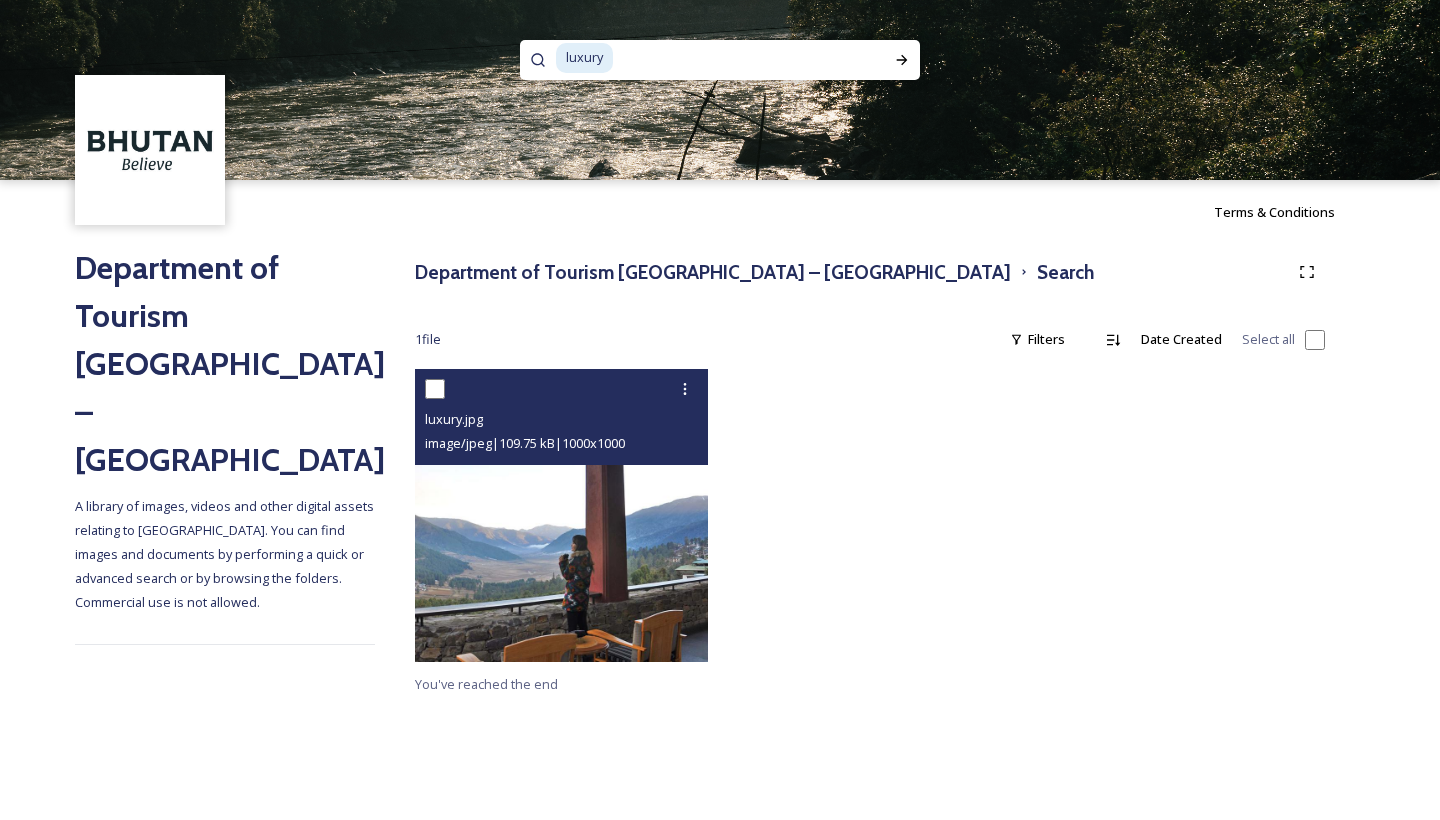 scroll, scrollTop: 0, scrollLeft: 0, axis: both 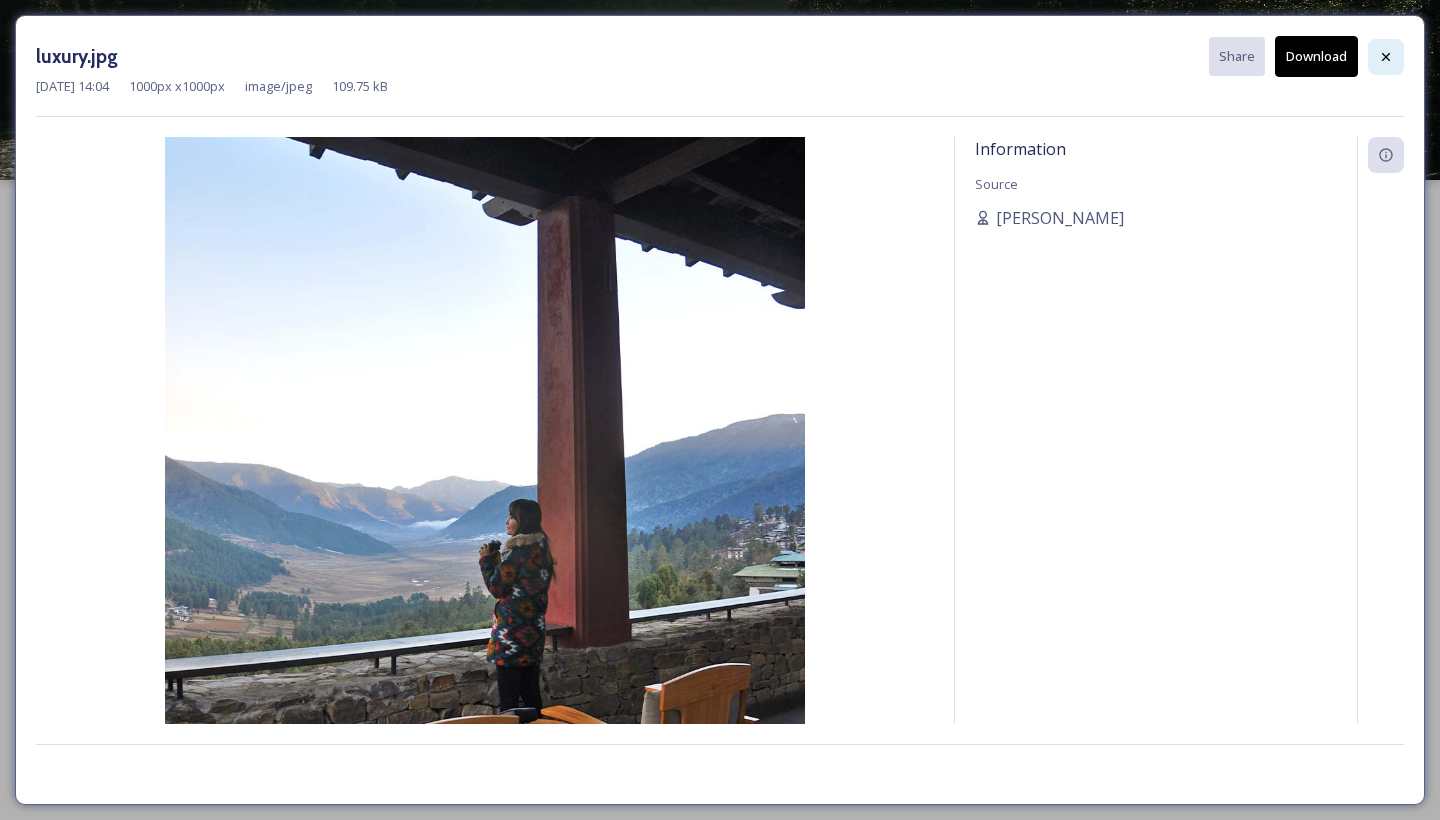 click at bounding box center (1386, 57) 